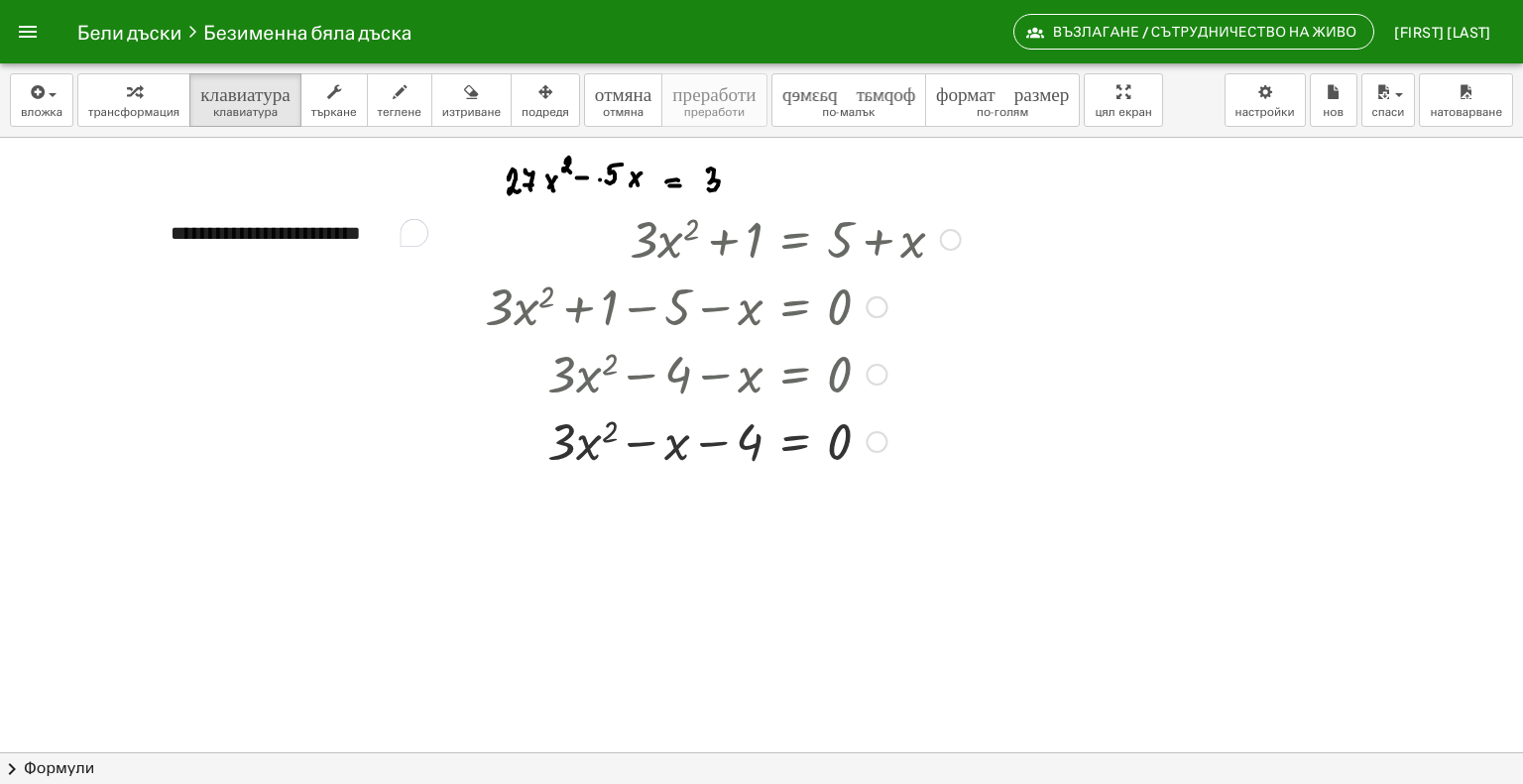scroll, scrollTop: 0, scrollLeft: 0, axis: both 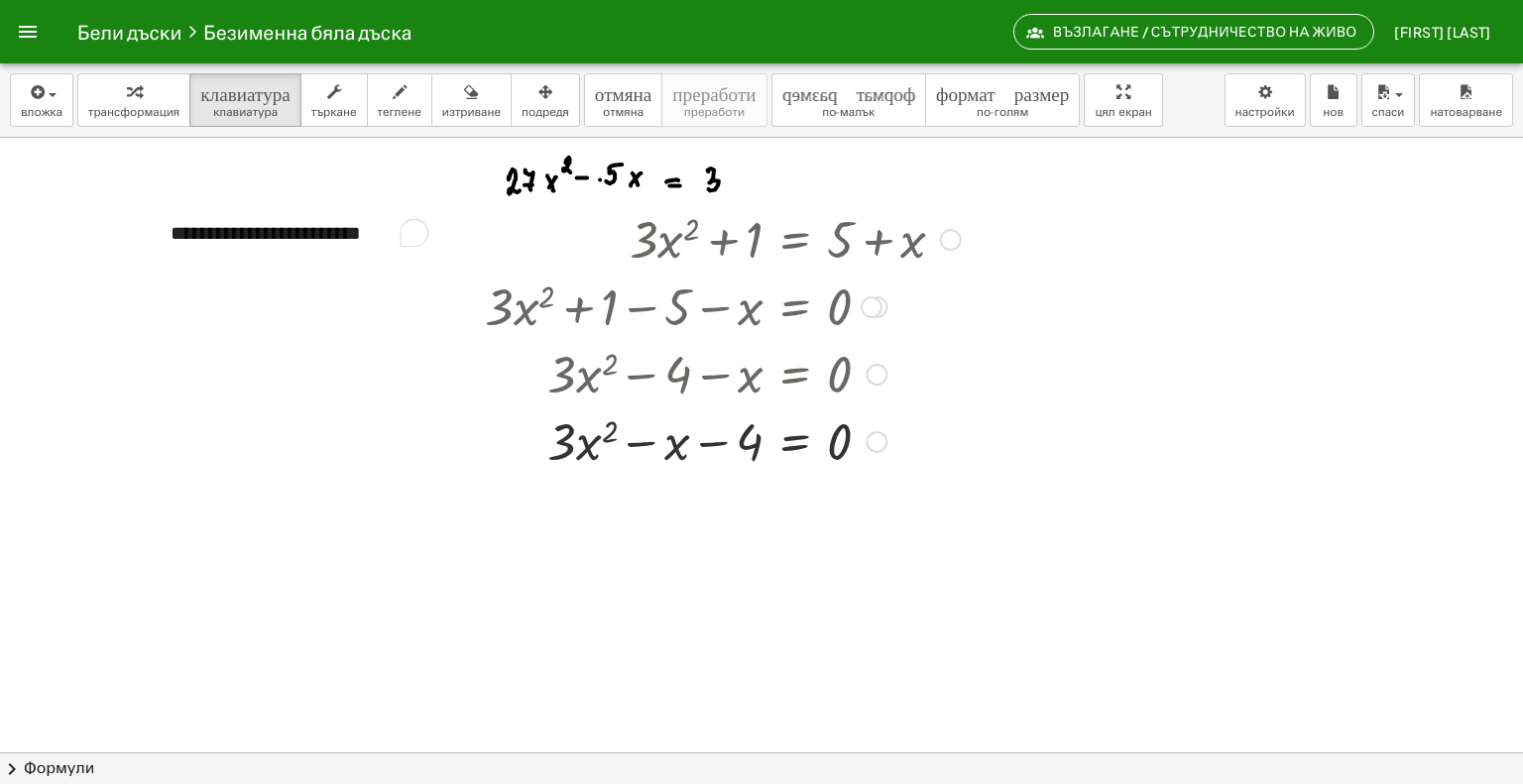 click at bounding box center [723, 440] 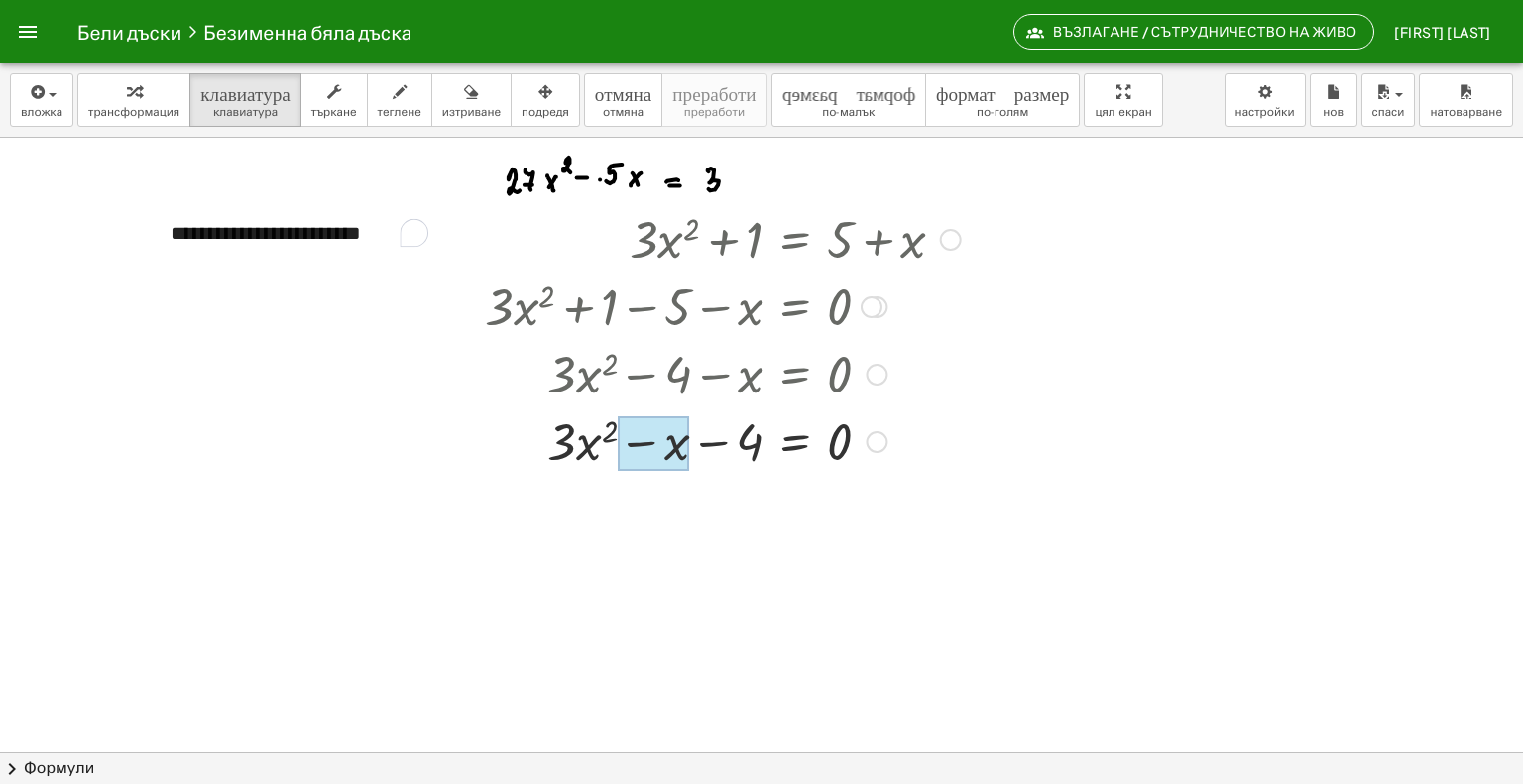 click at bounding box center (653, 444) 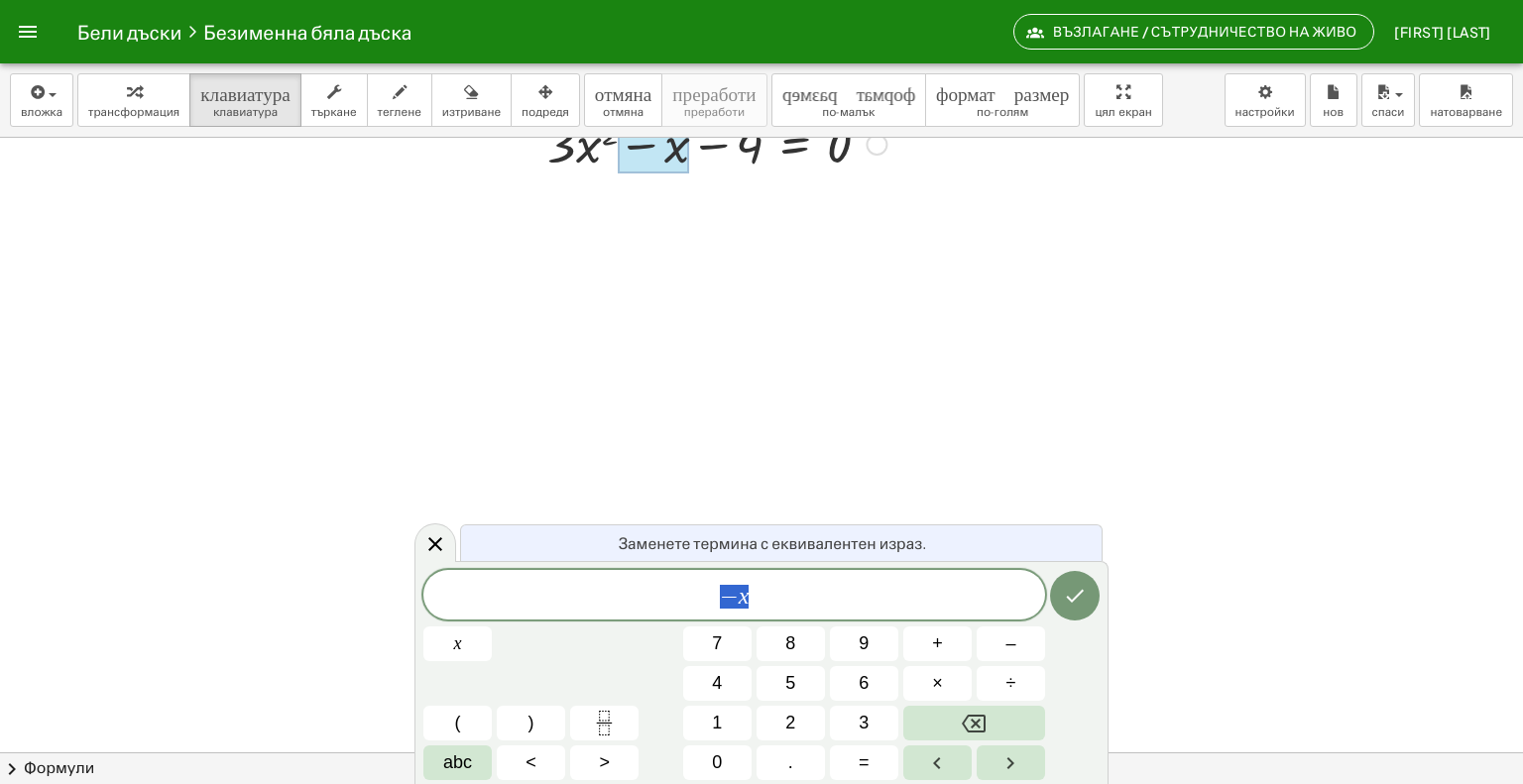 scroll, scrollTop: 99, scrollLeft: 0, axis: vertical 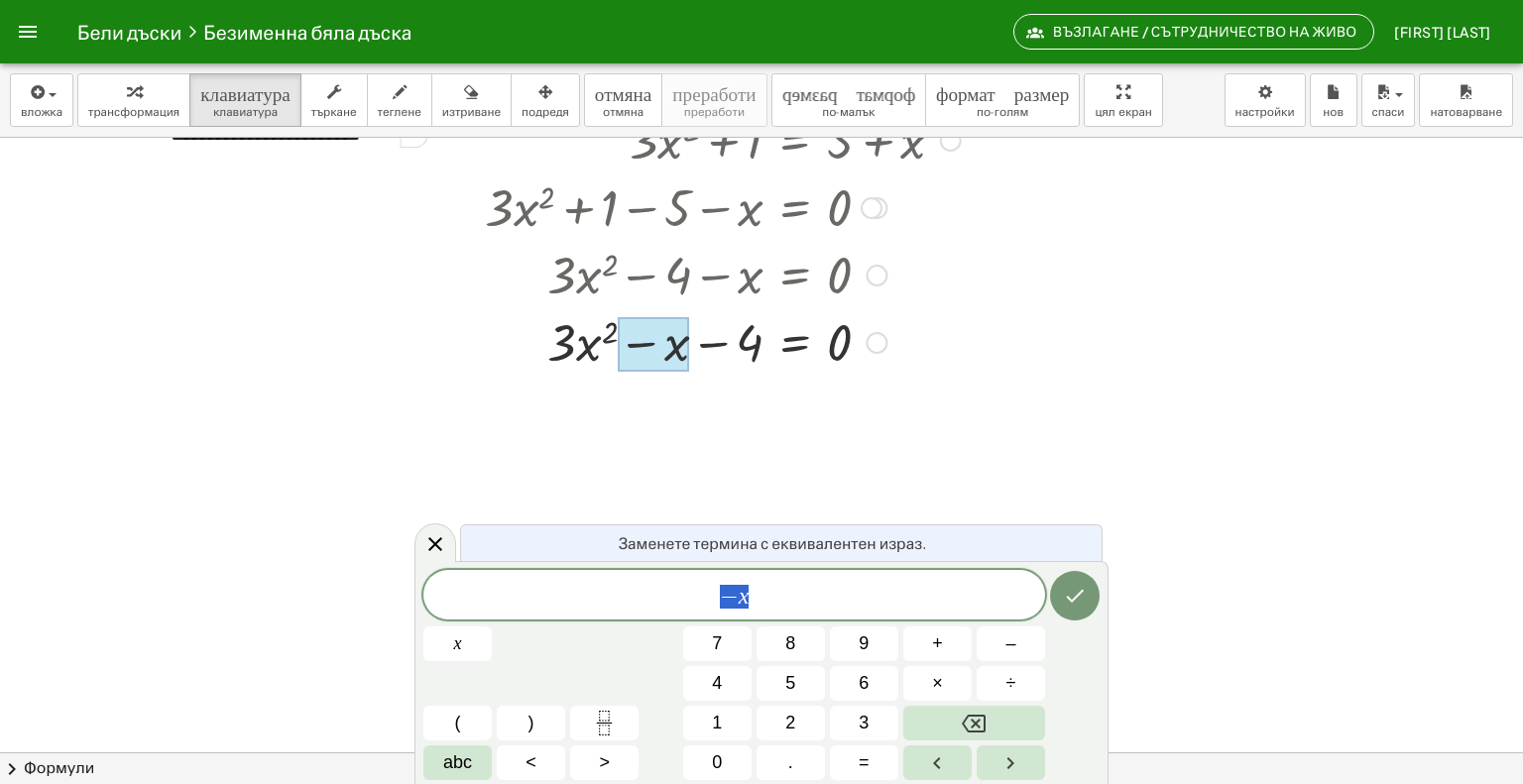 click at bounding box center (762, 653) 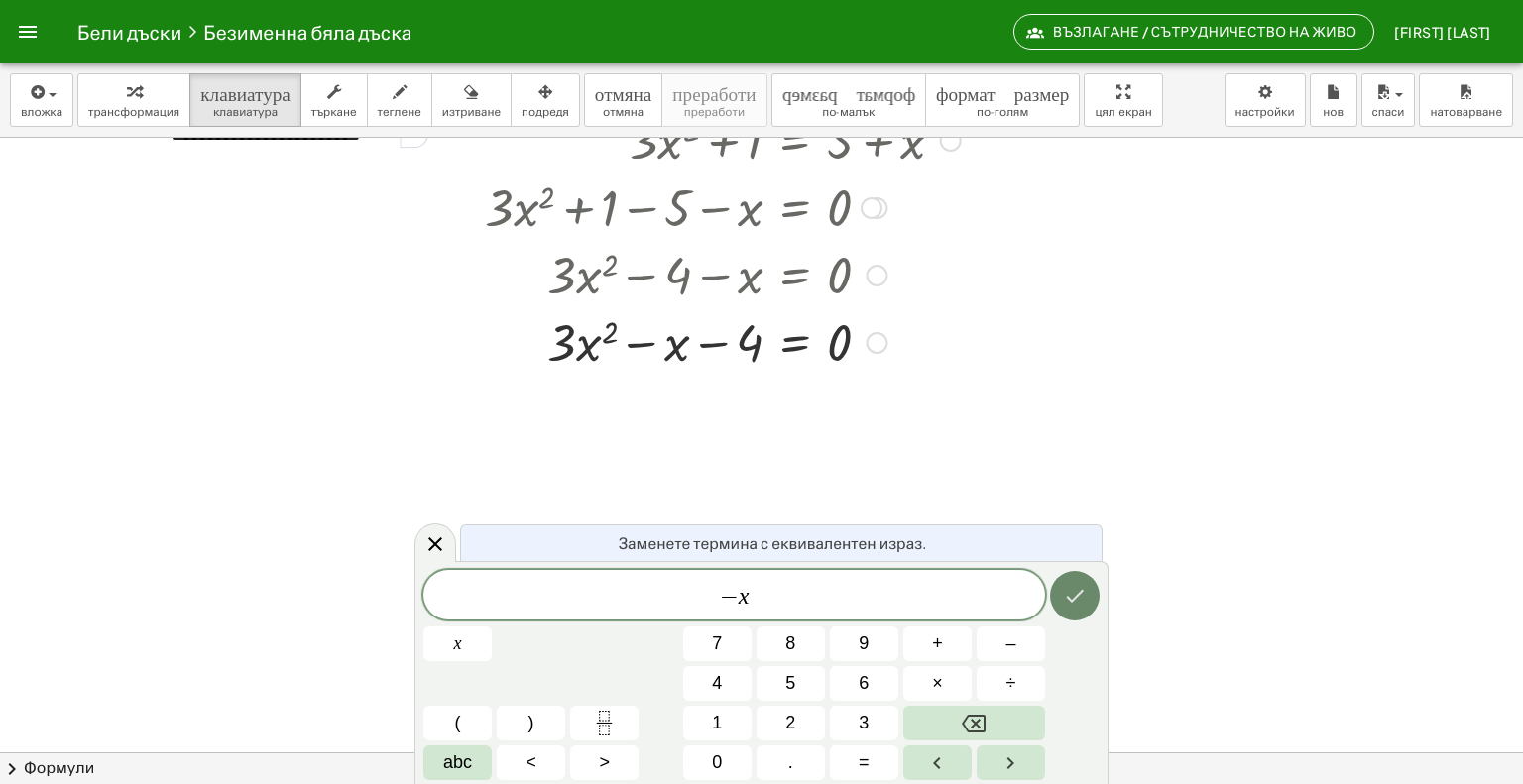 click 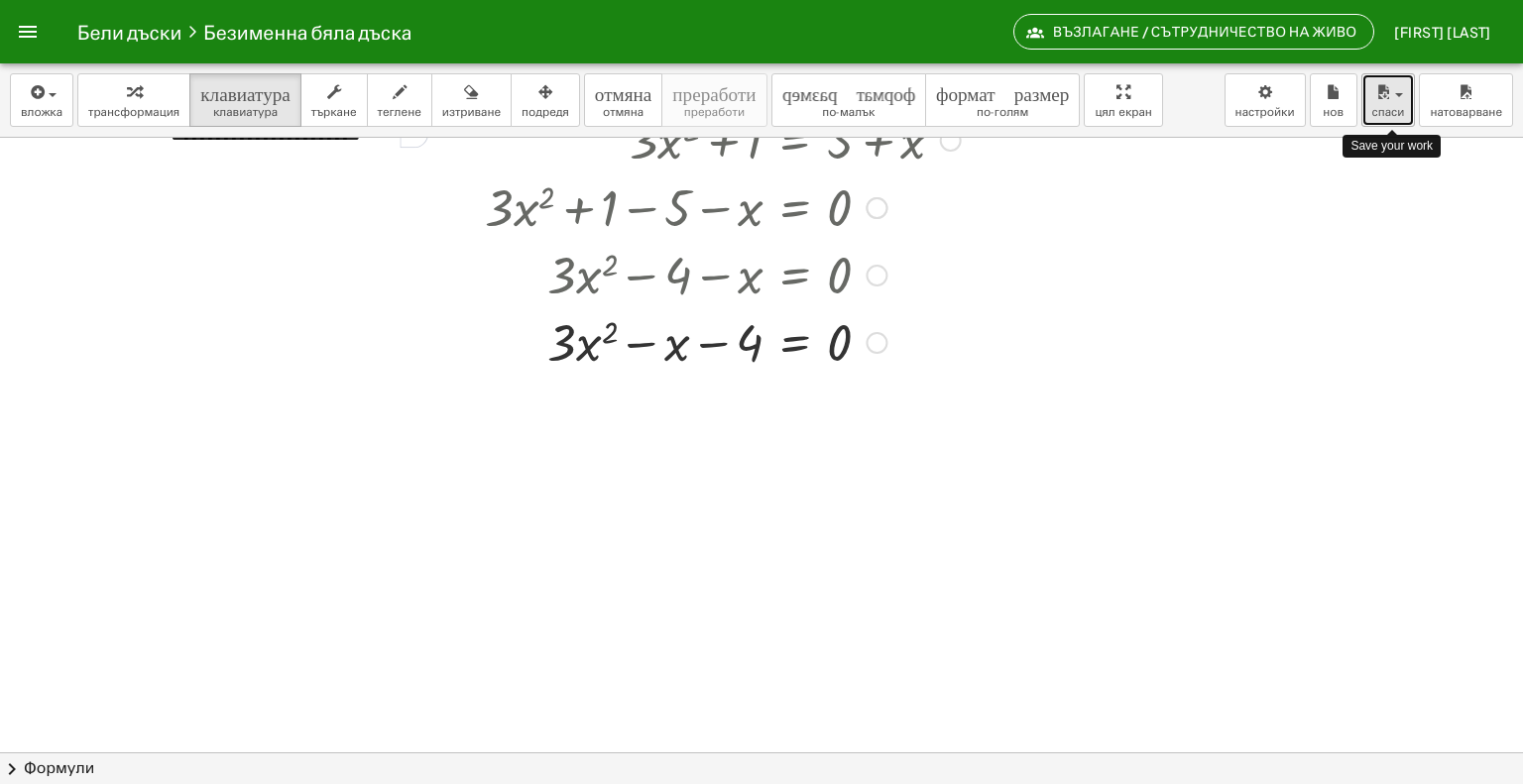 click at bounding box center (1393, 94) 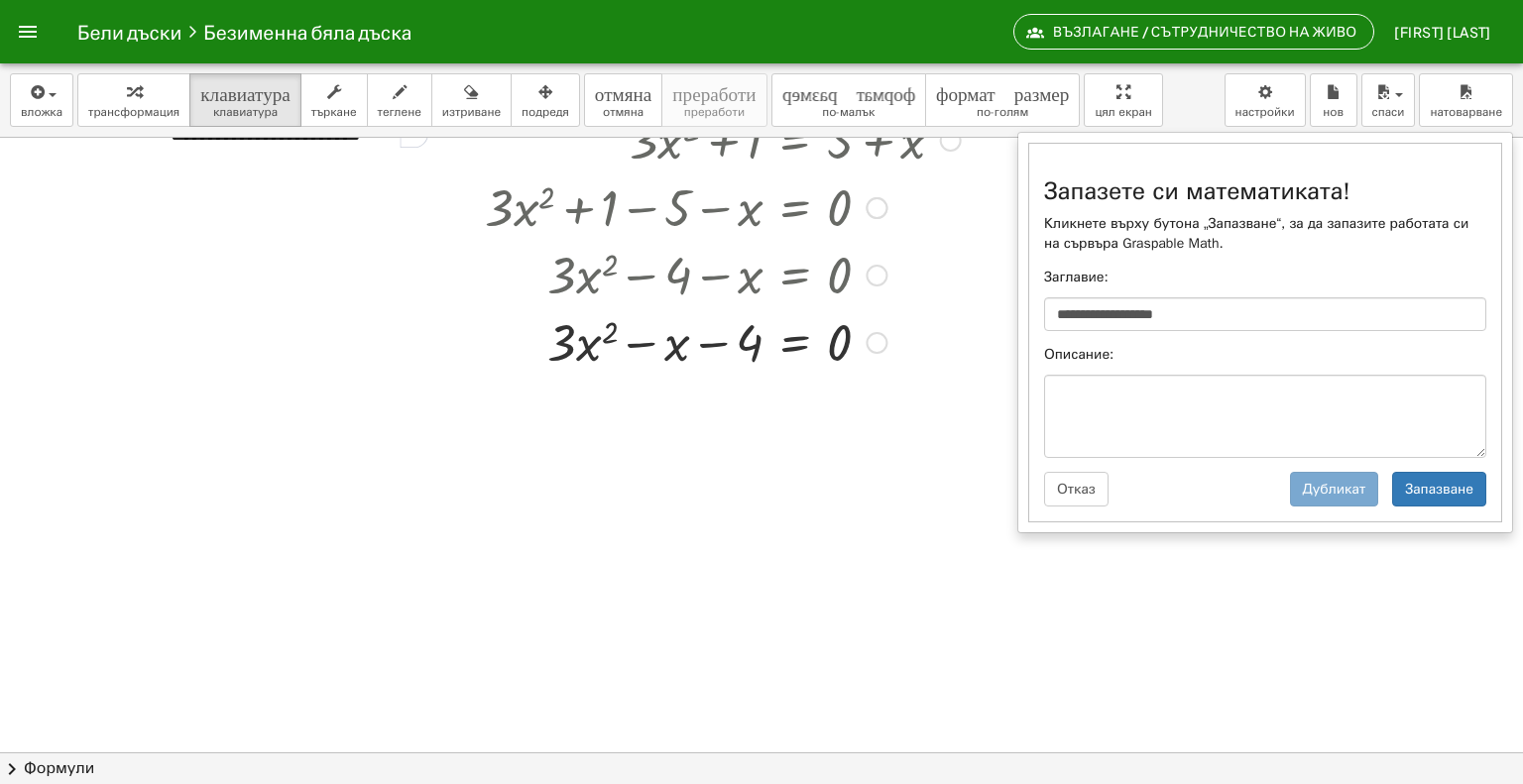 click at bounding box center (762, 653) 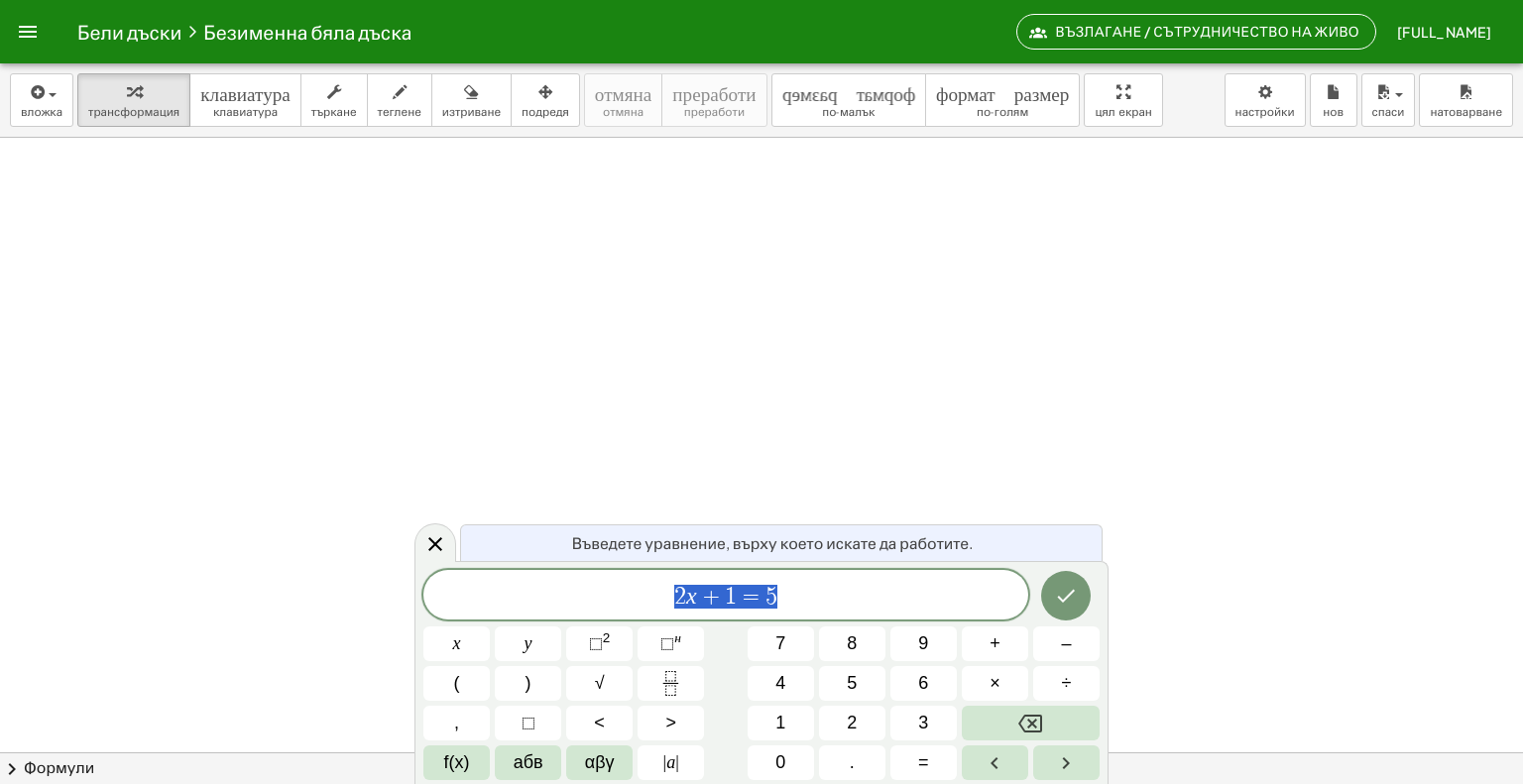scroll, scrollTop: 0, scrollLeft: 0, axis: both 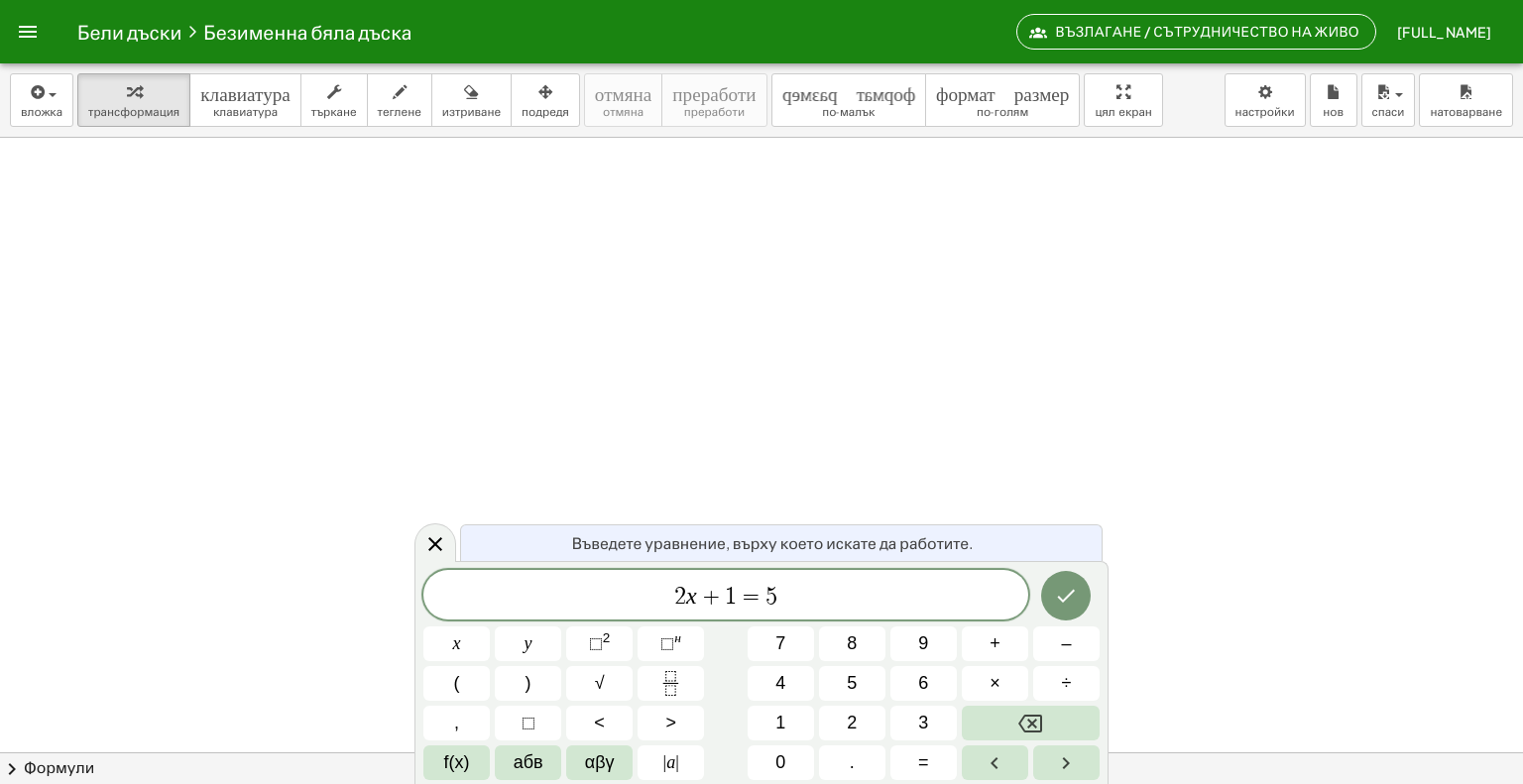 click on "Бели дъски" at bounding box center [129, 31] 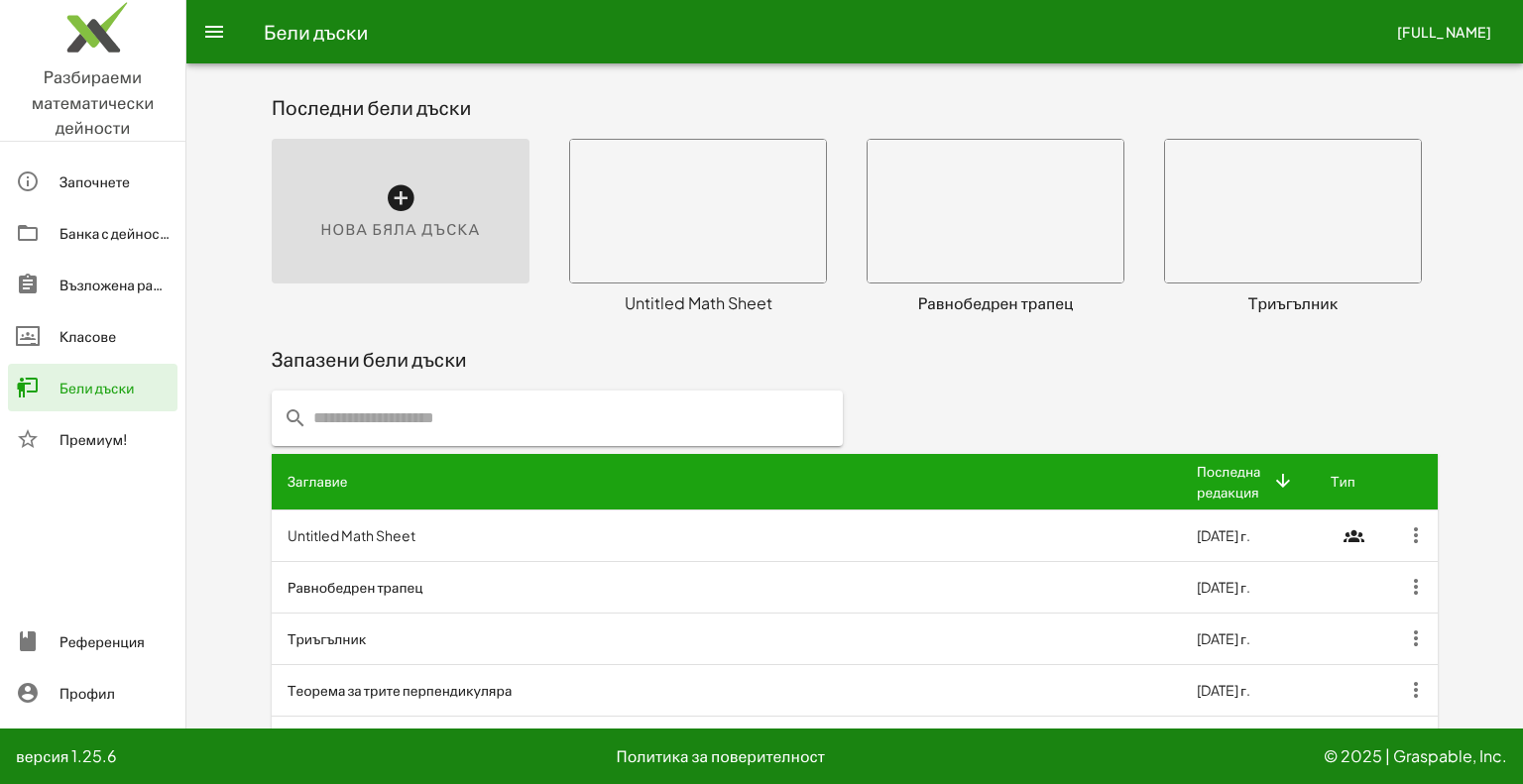 click on "Нова бяла дъска" at bounding box center [401, 211] 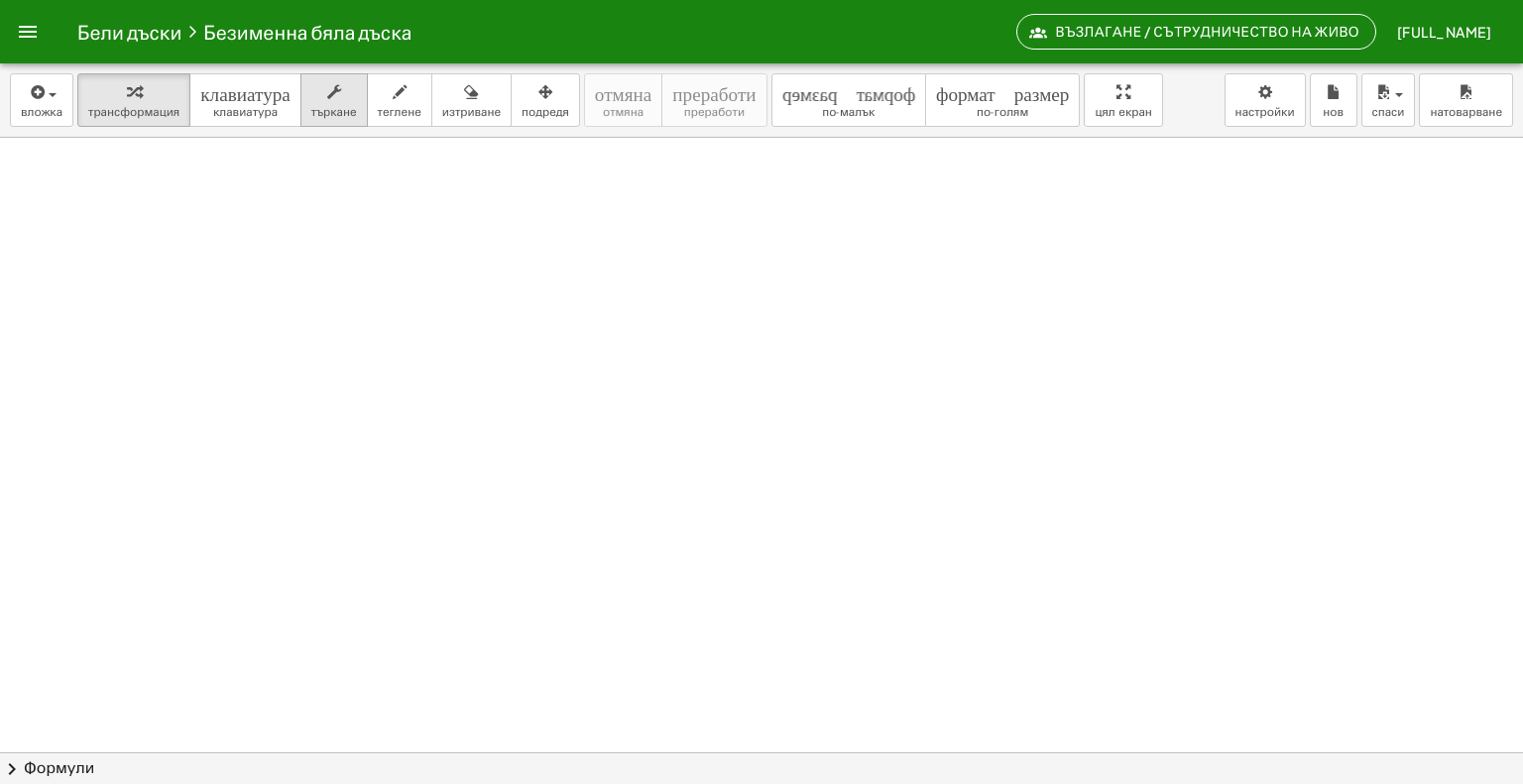 click at bounding box center [334, 92] 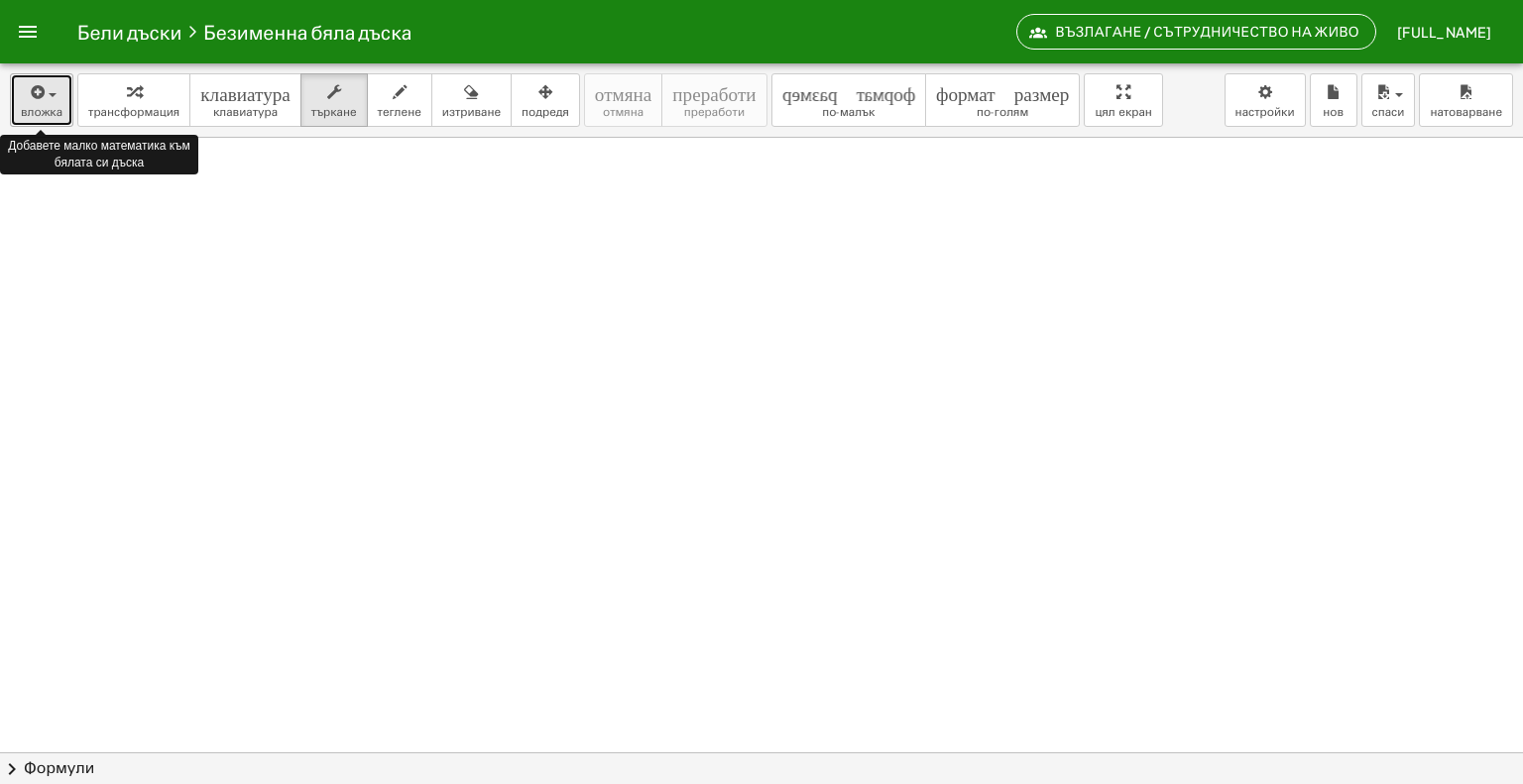click at bounding box center (42, 91) 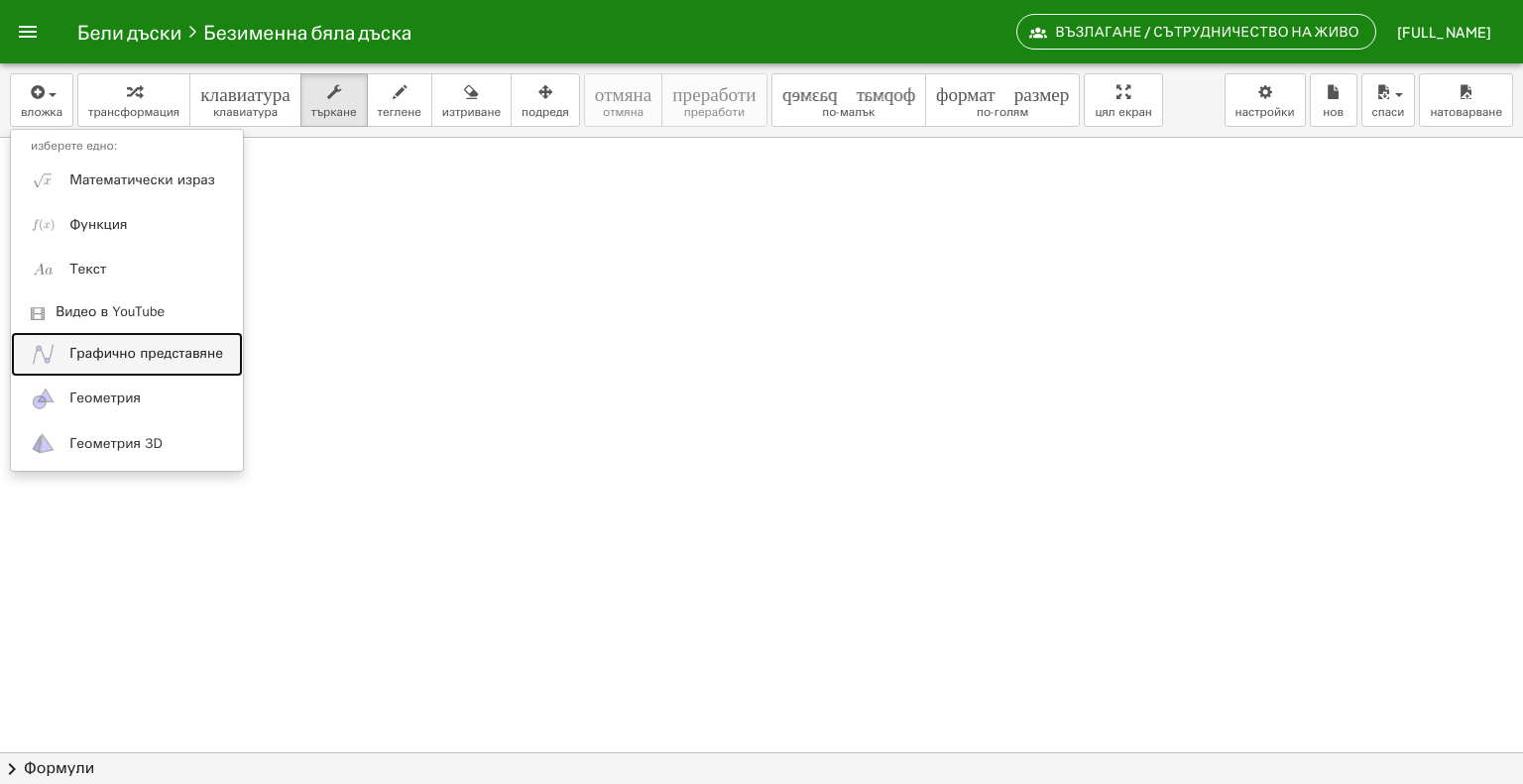 click on "Графично представяне" at bounding box center (146, 353) 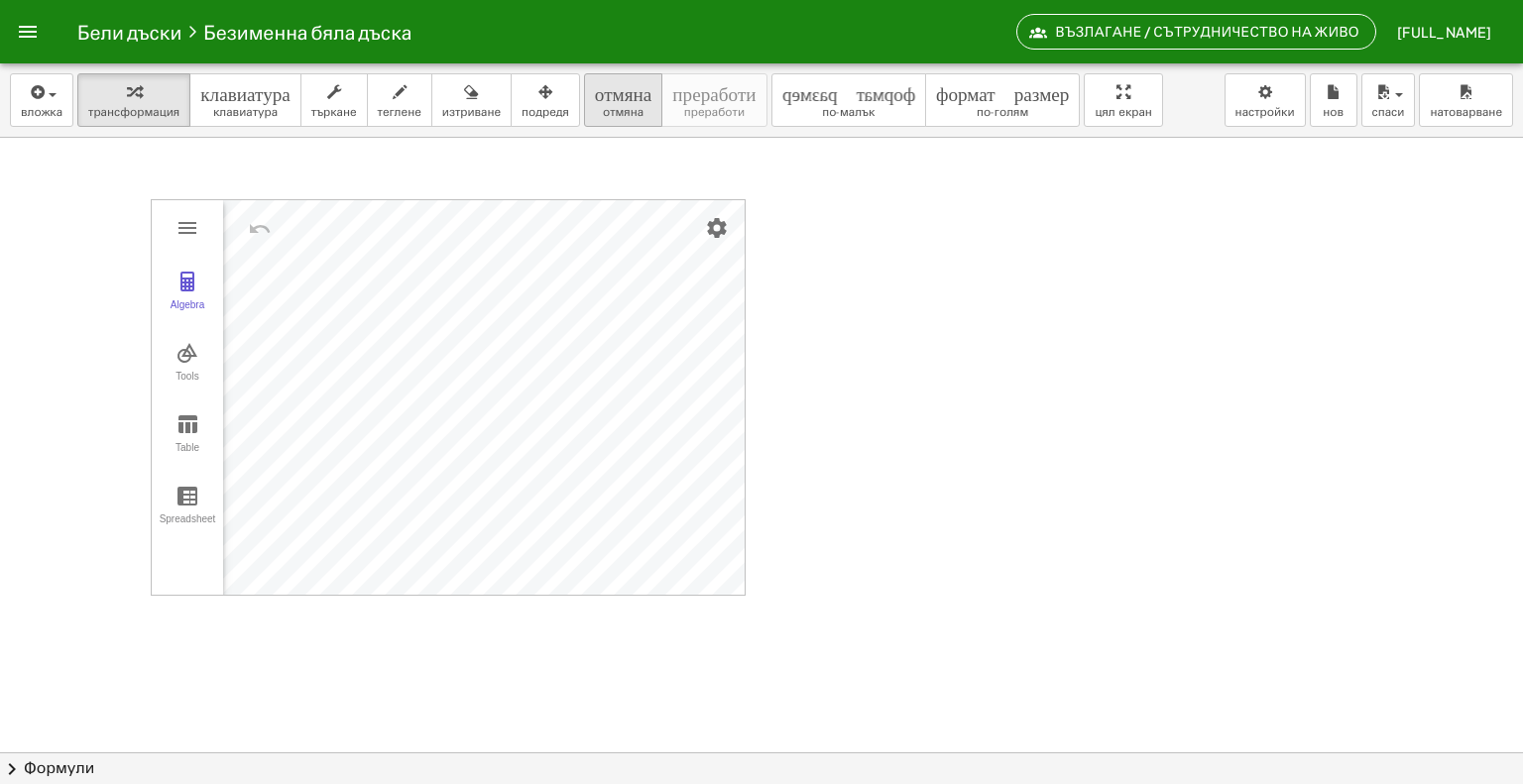 click on "отмяна" at bounding box center [623, 91] 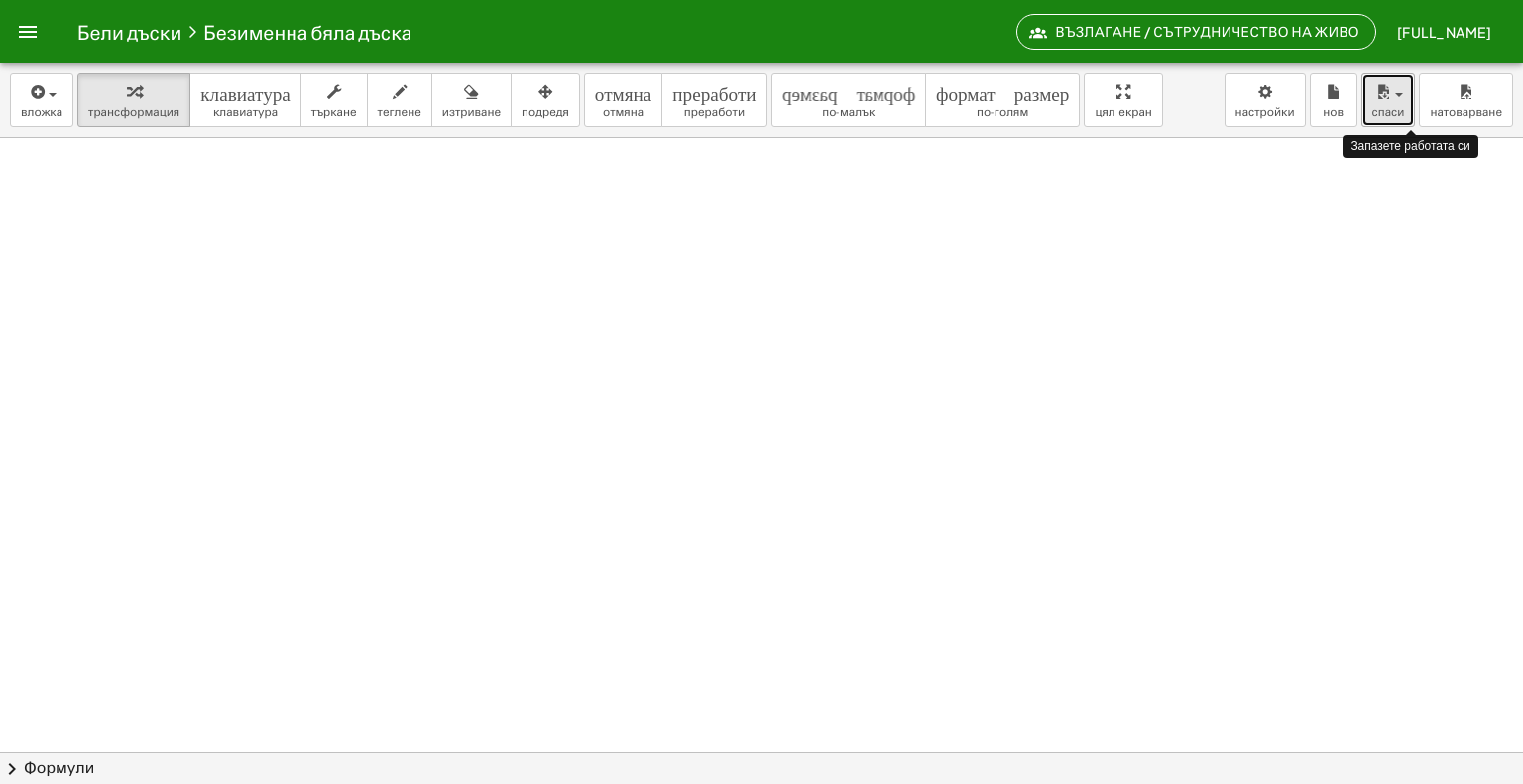 click at bounding box center [1393, 94] 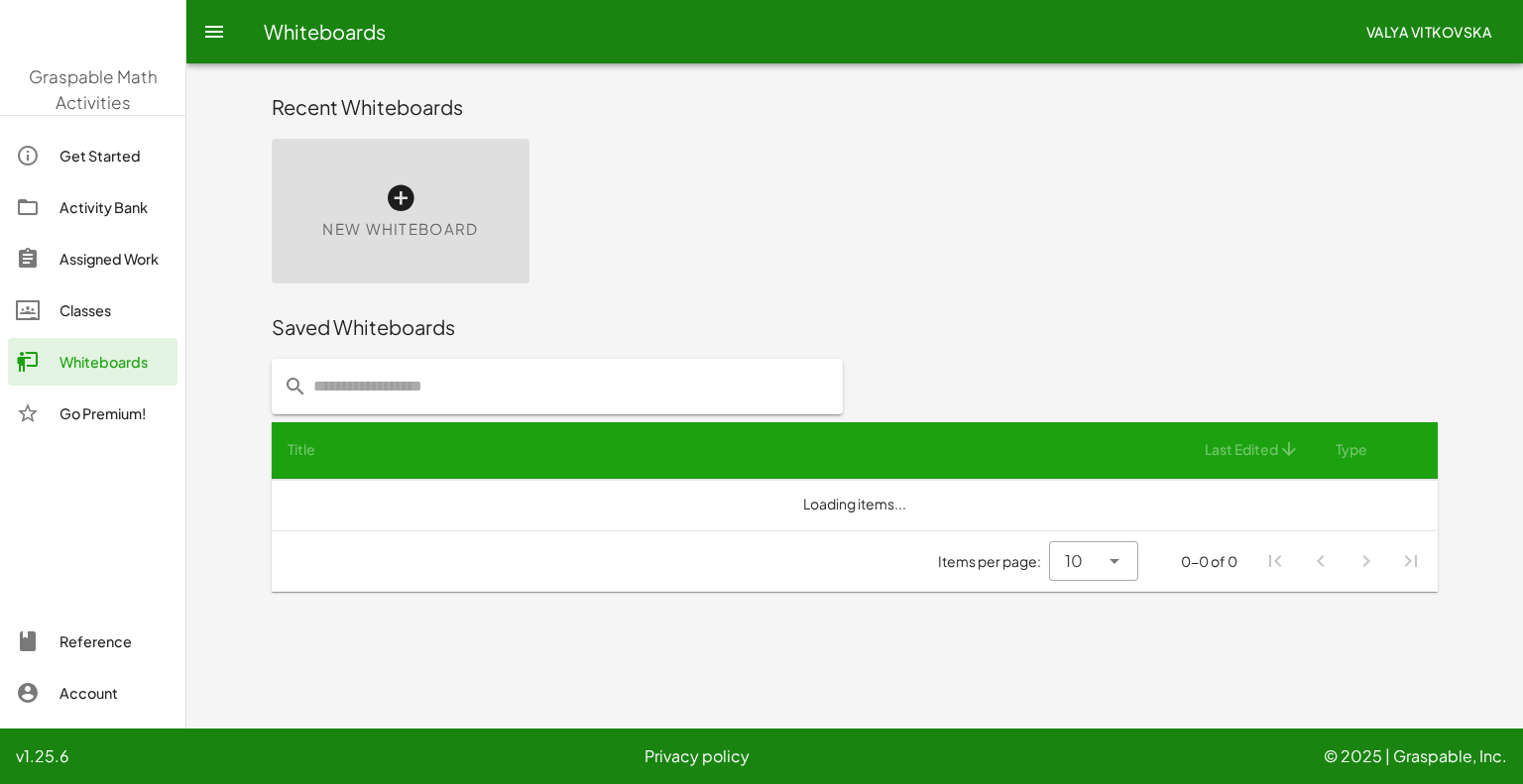 scroll, scrollTop: 0, scrollLeft: 0, axis: both 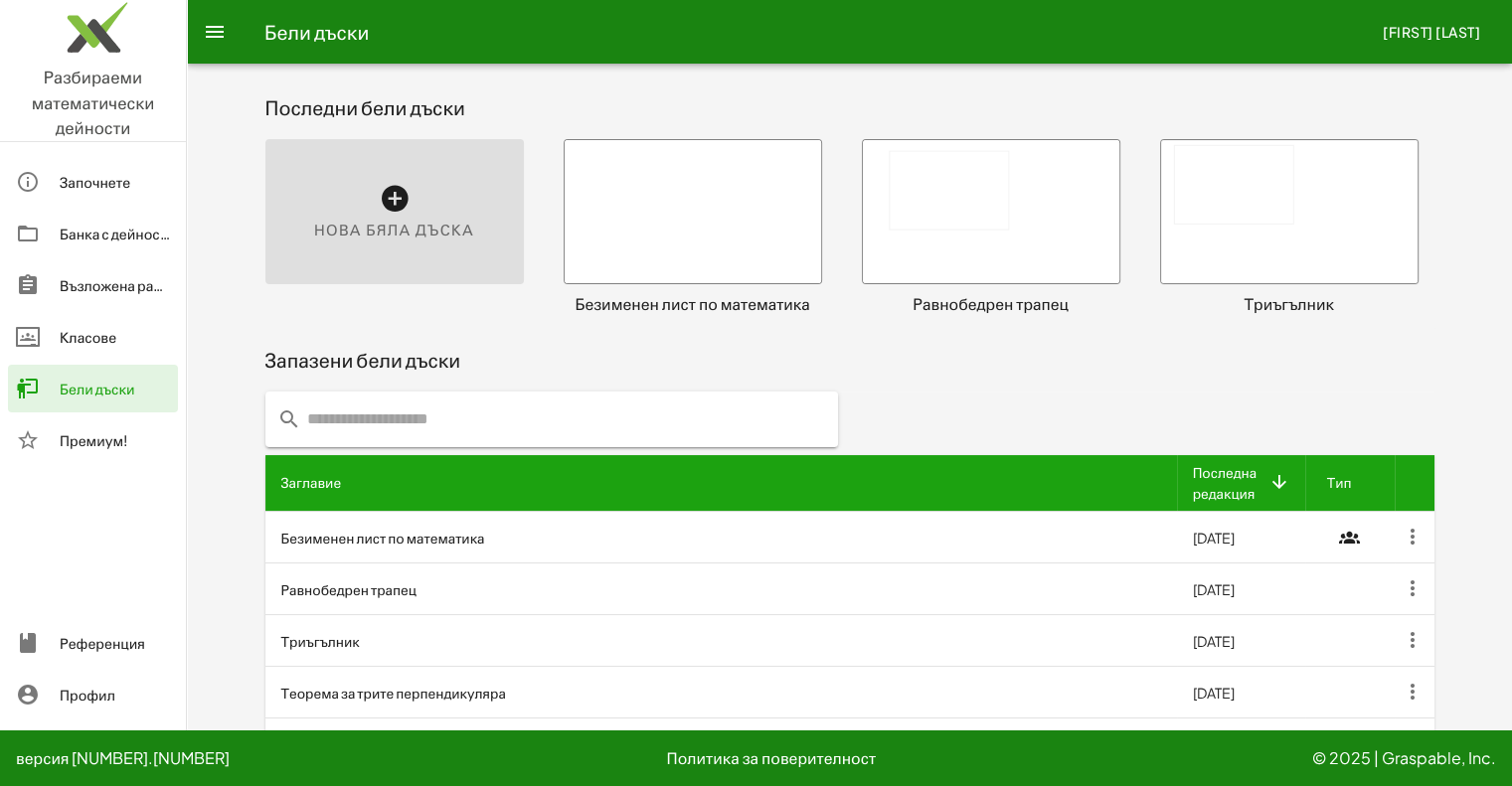 click 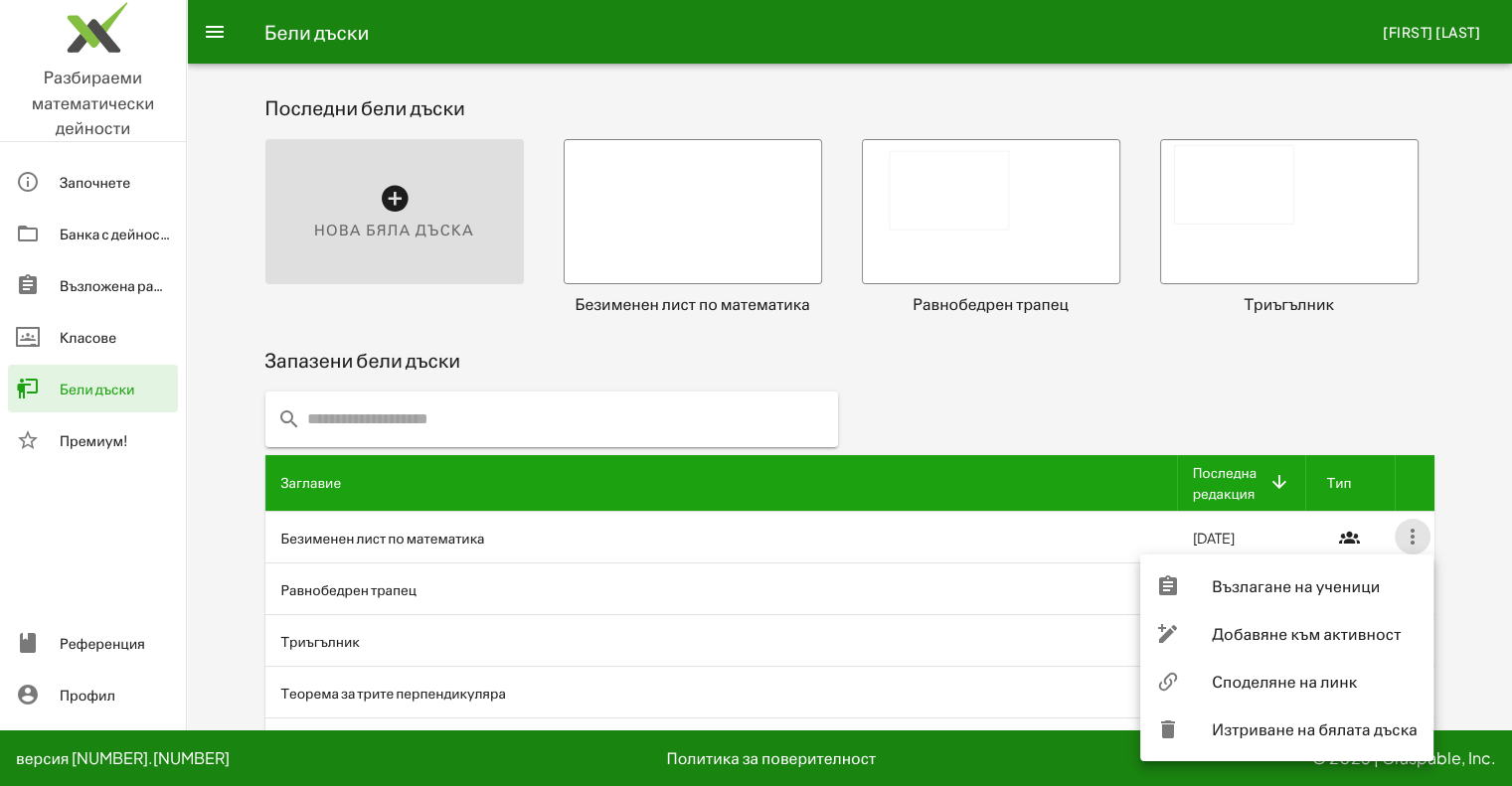 click on "Изтриване на бялата дъска" at bounding box center [1314, 728] 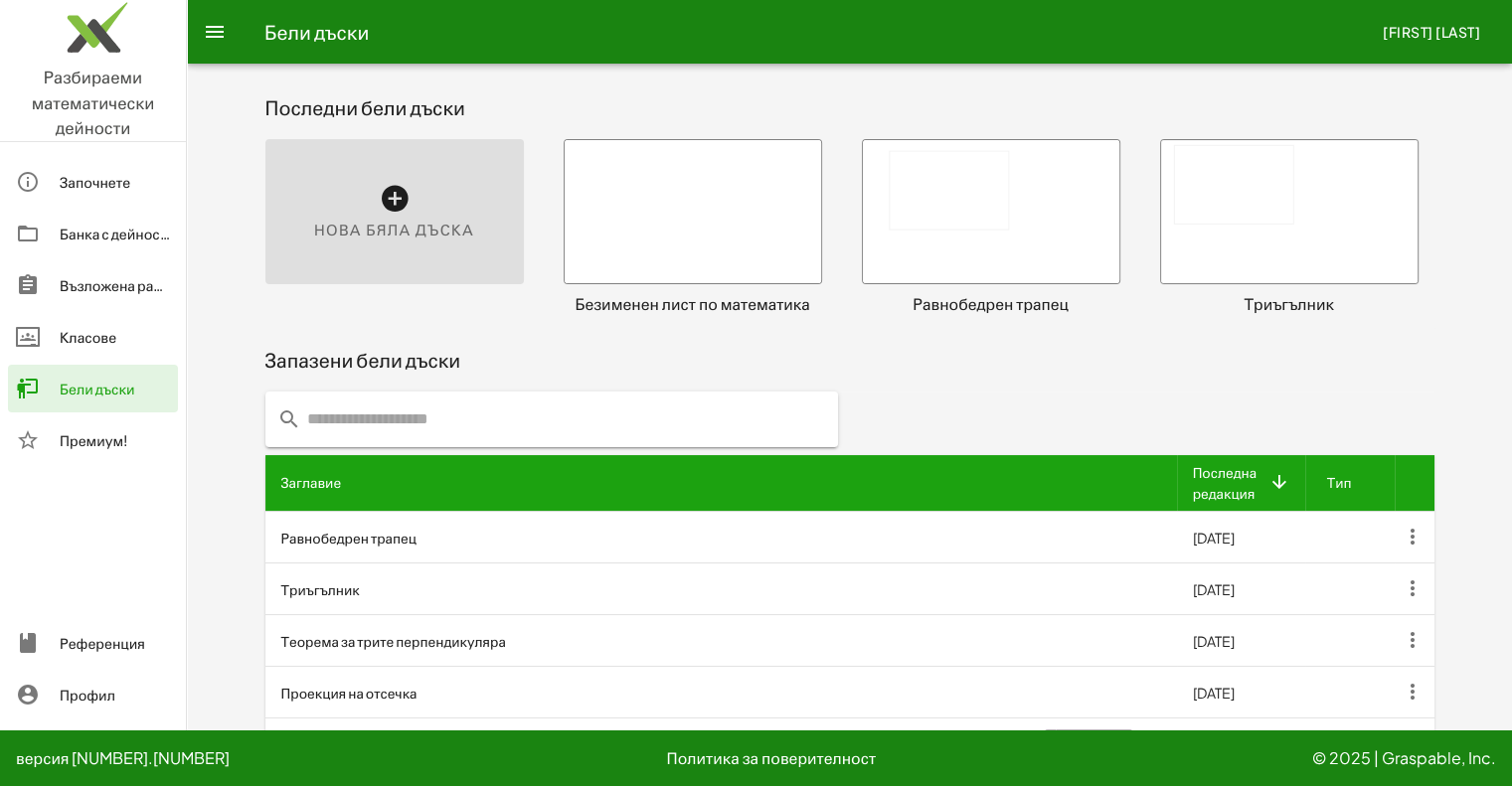 click on "Равнобедрен трапец" at bounding box center (721, 537) 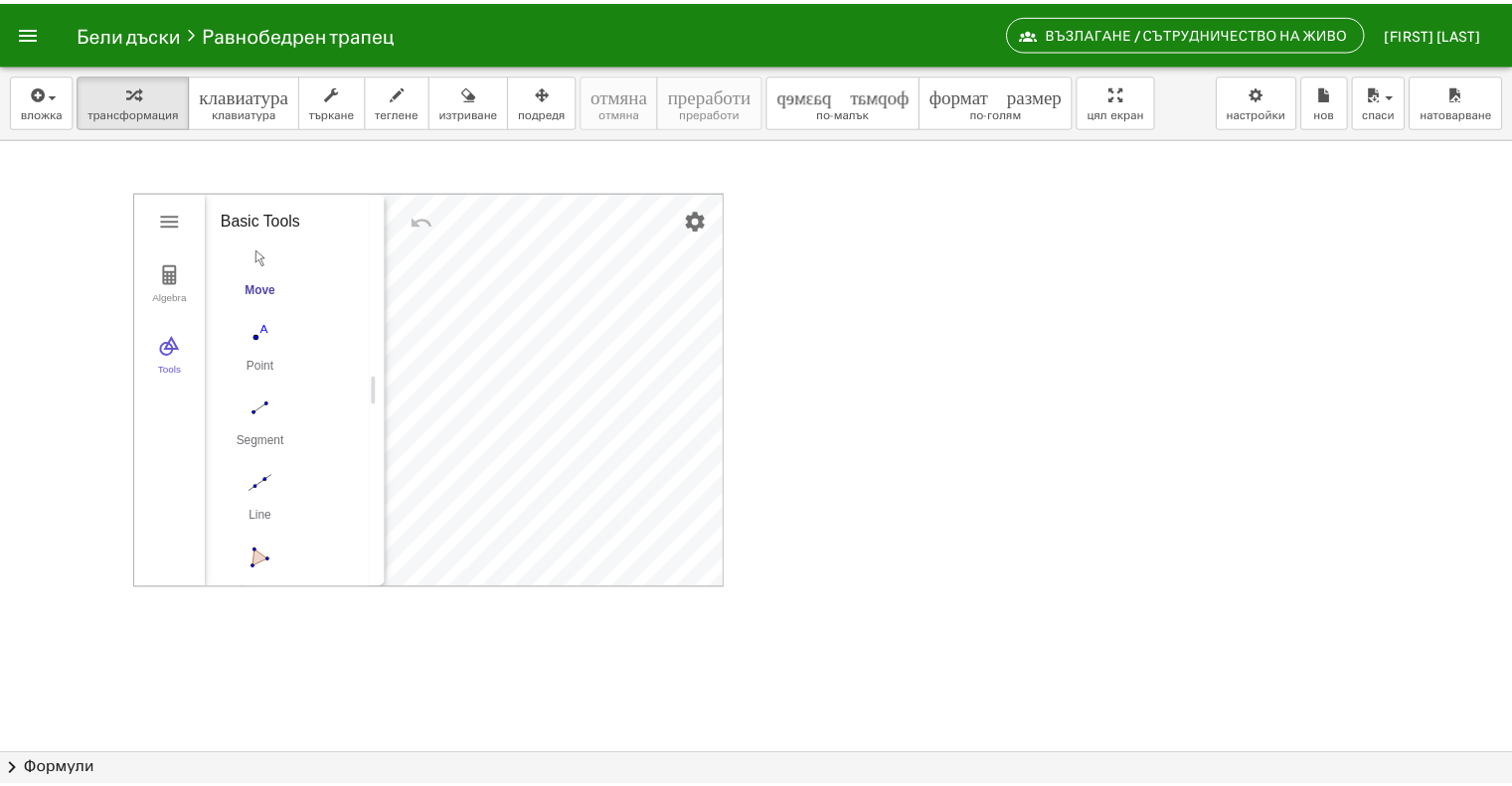 scroll, scrollTop: 0, scrollLeft: 0, axis: both 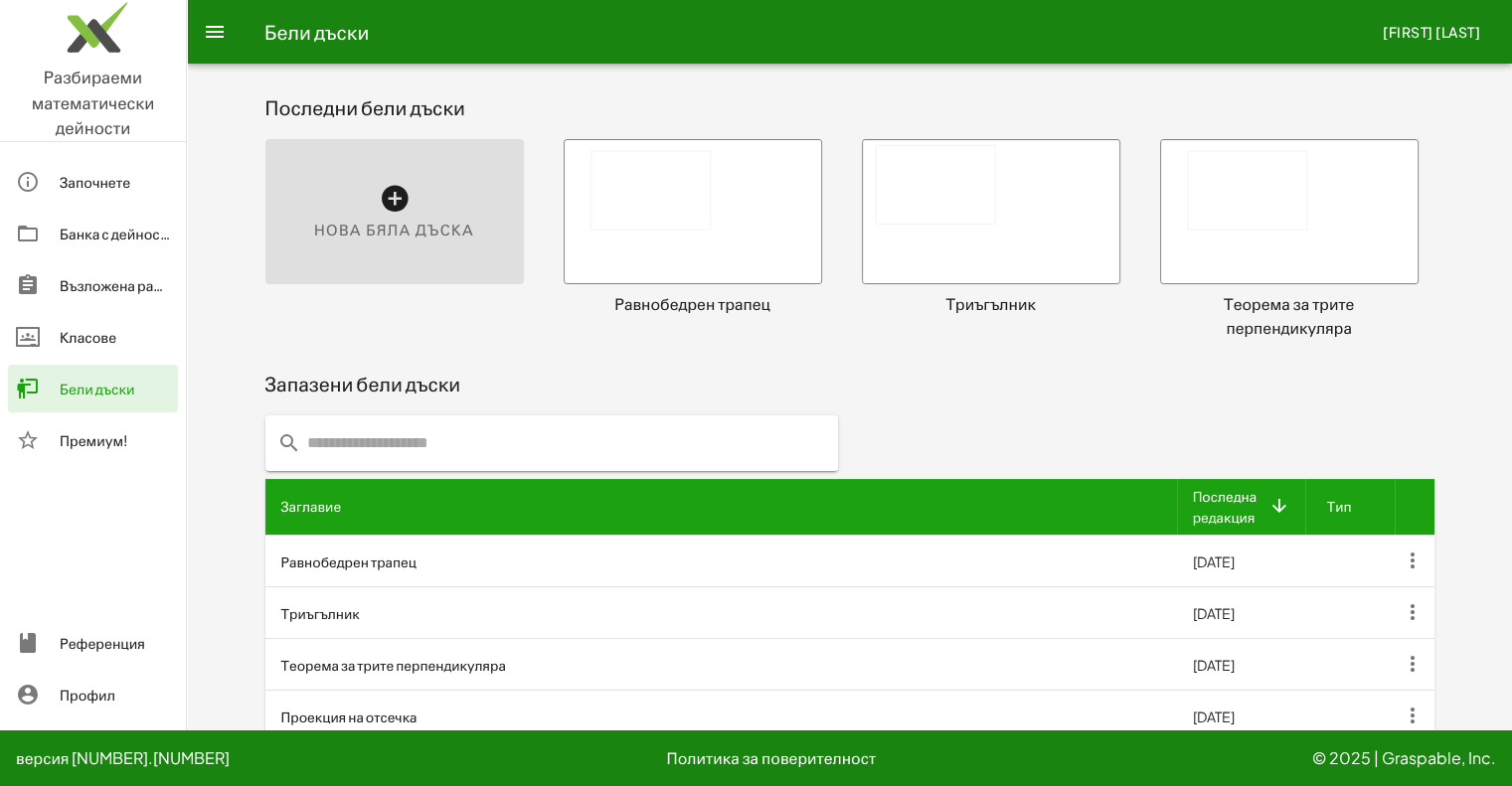 click on "Референция" at bounding box center (102, 643) 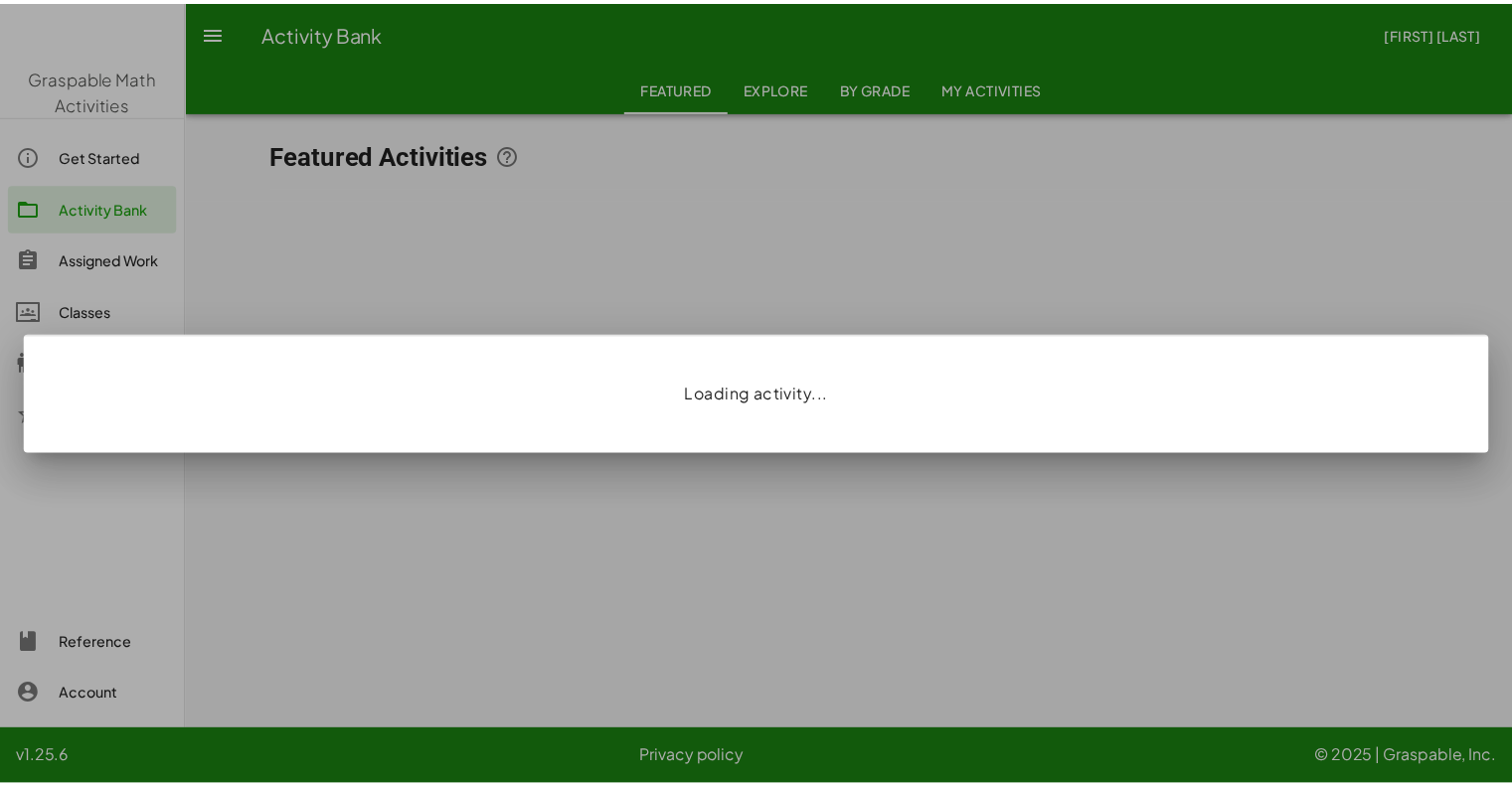 scroll, scrollTop: 0, scrollLeft: 0, axis: both 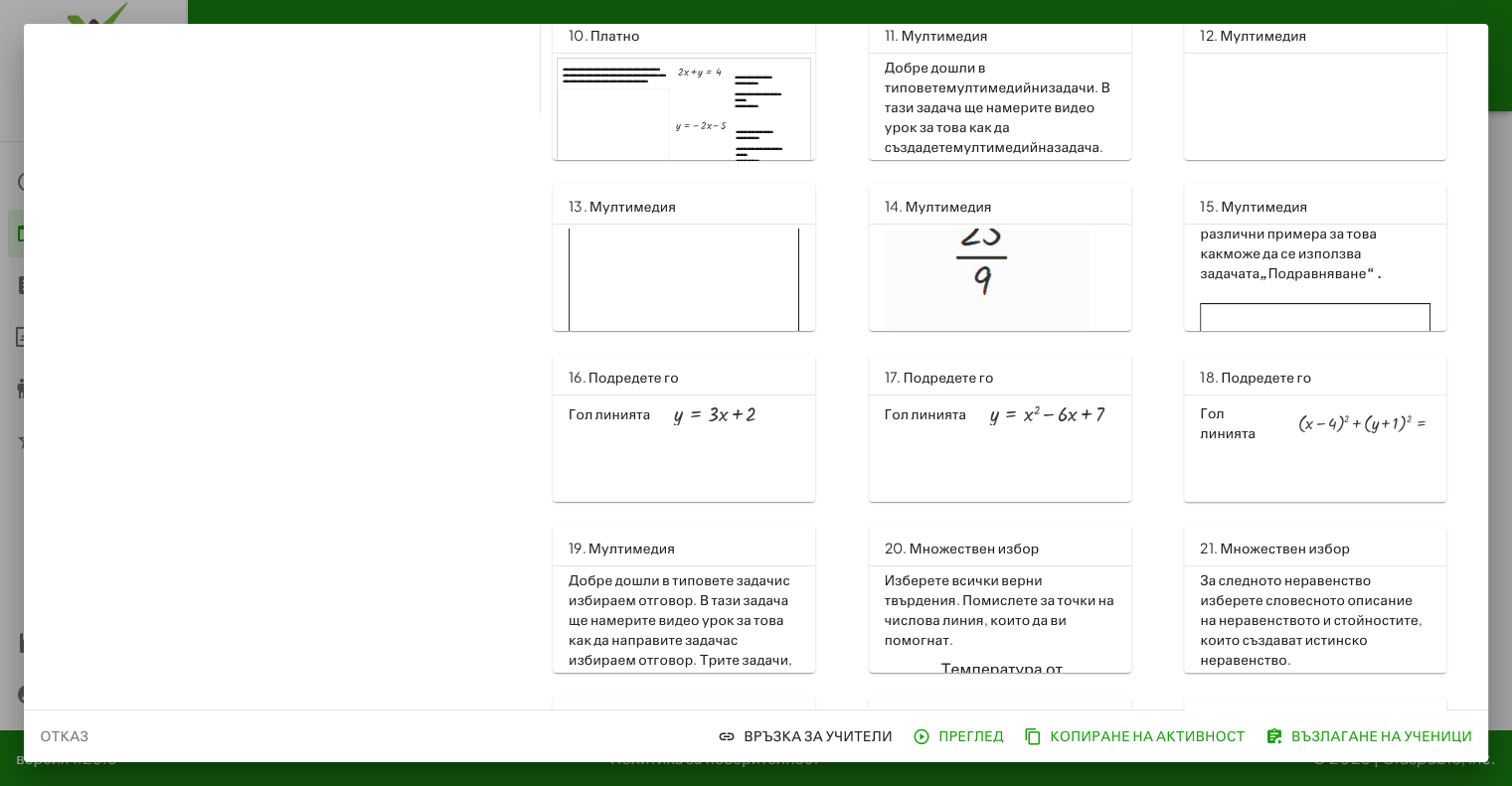 click at bounding box center [1047, 414] 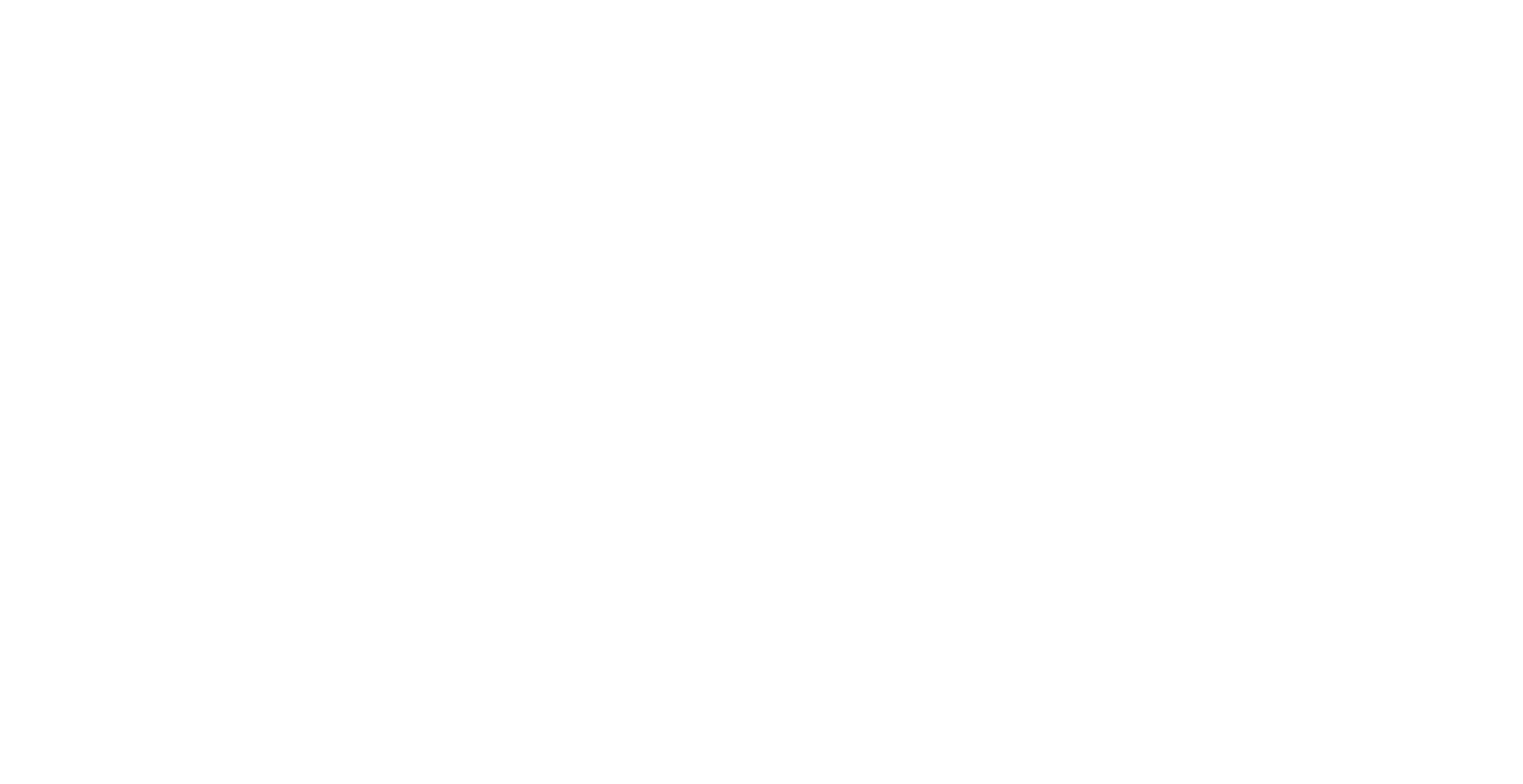 scroll, scrollTop: 0, scrollLeft: 0, axis: both 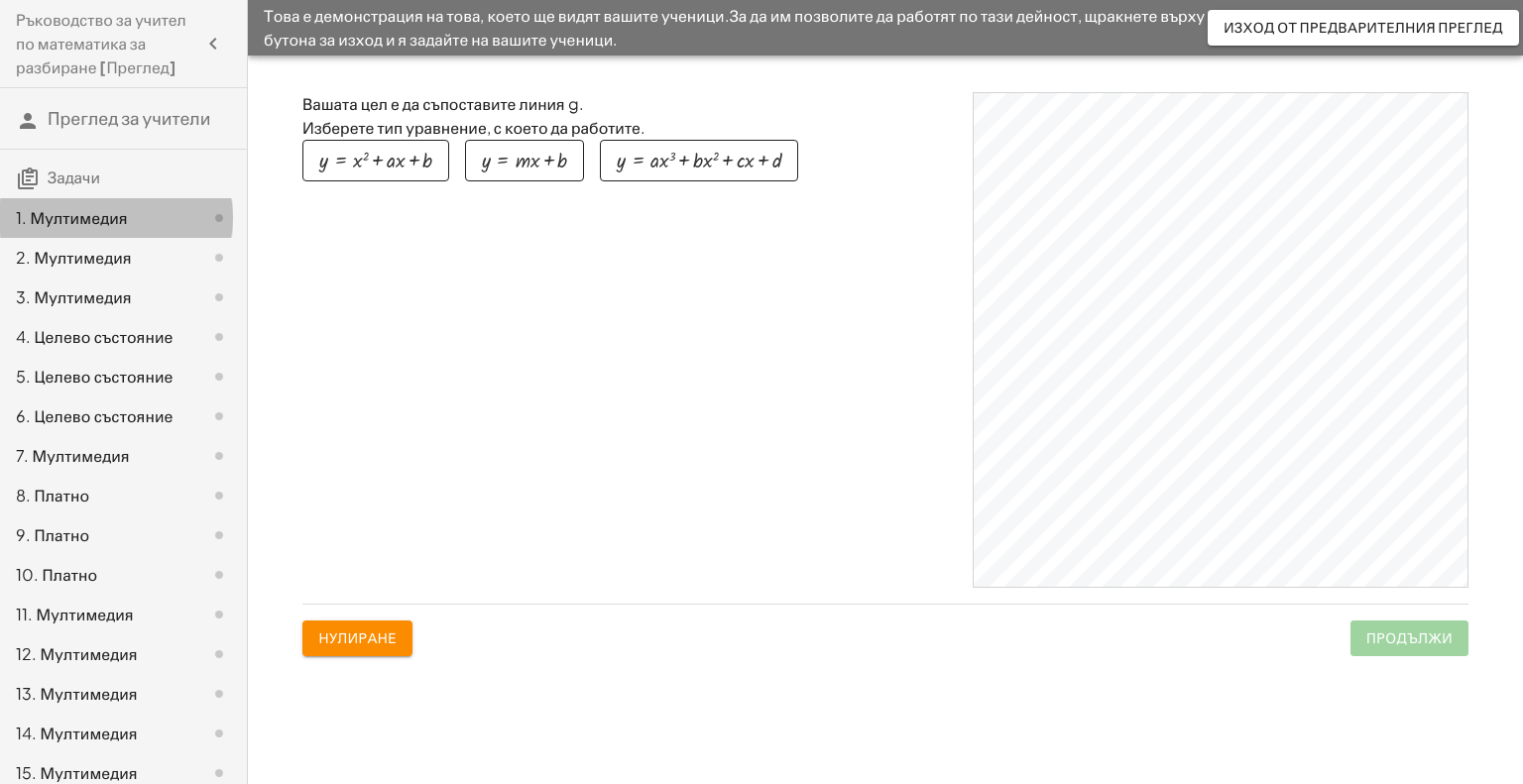 click on "1. Мултимедия" at bounding box center [71, 217] 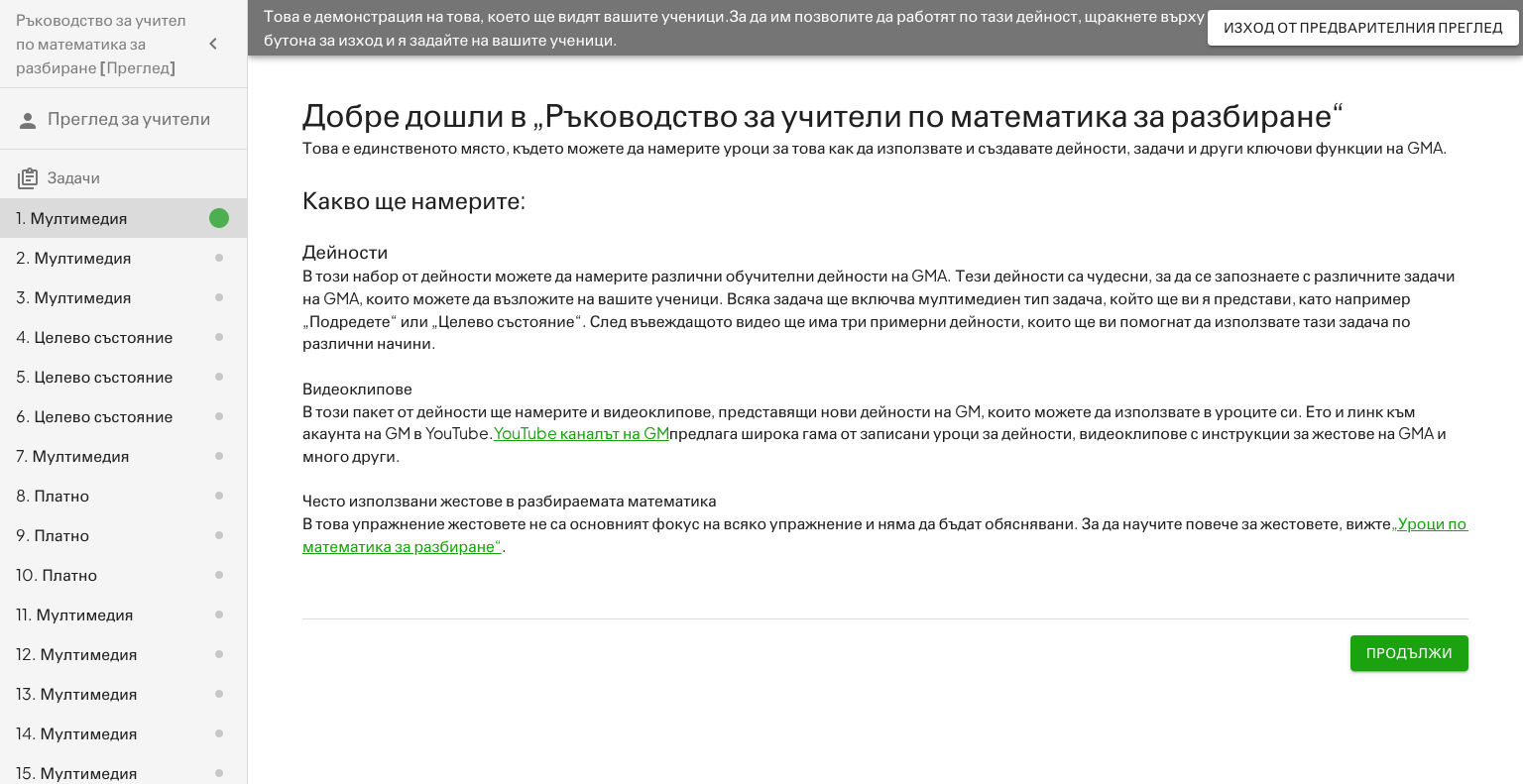 click on "Продължи" at bounding box center (1409, 652) 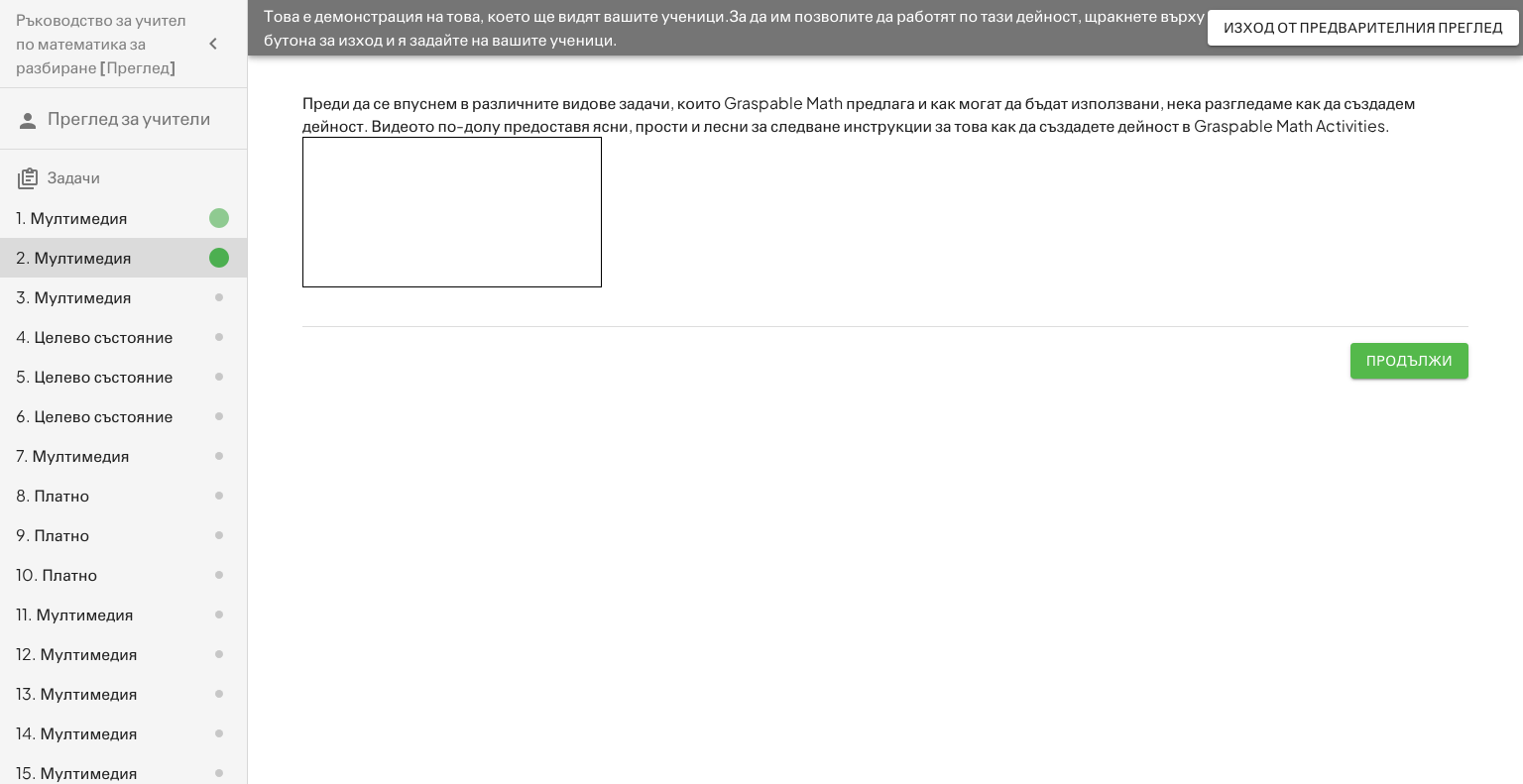 click on "Продължи" at bounding box center [1409, 360] 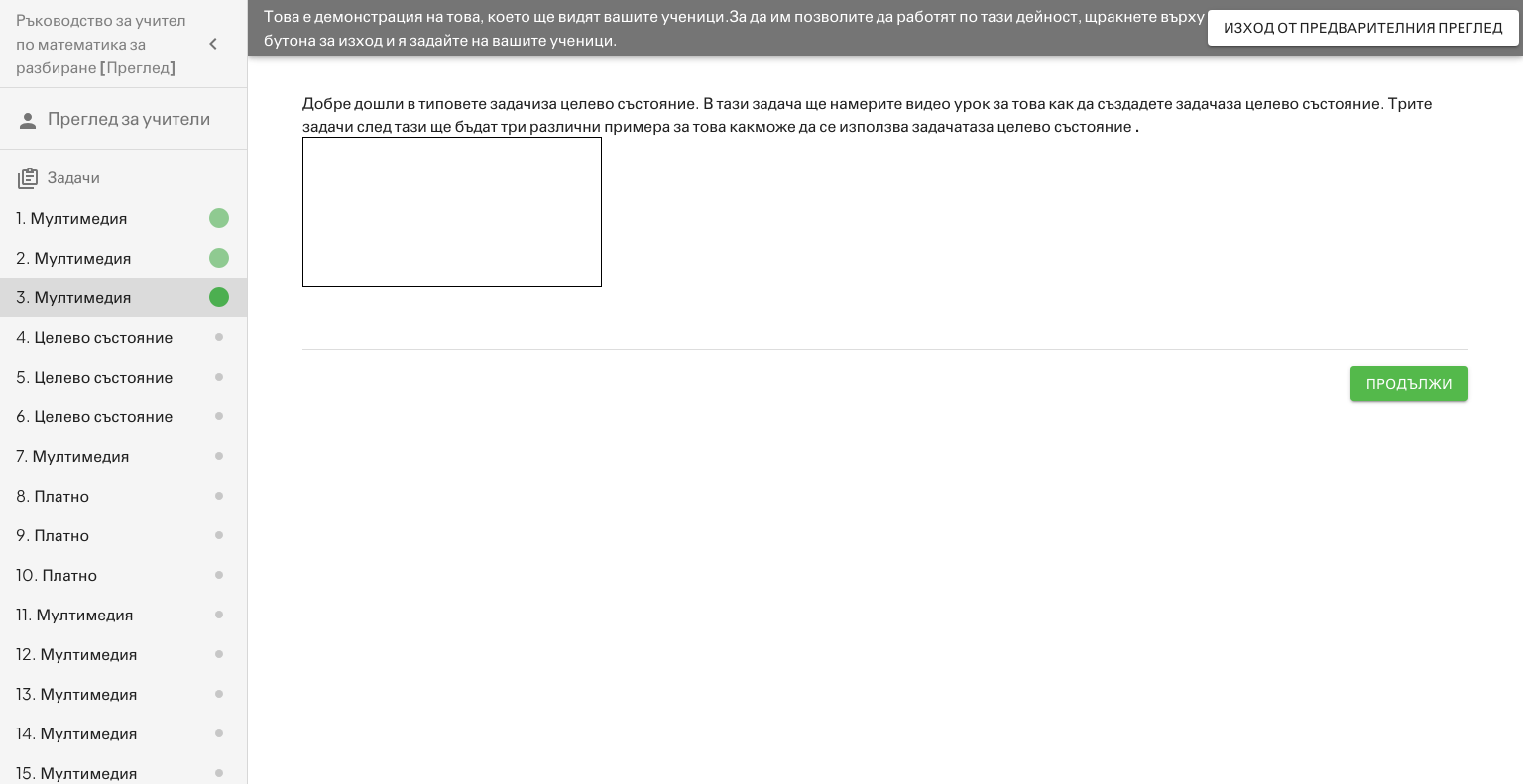 click on "Продължи" at bounding box center [1409, 384] 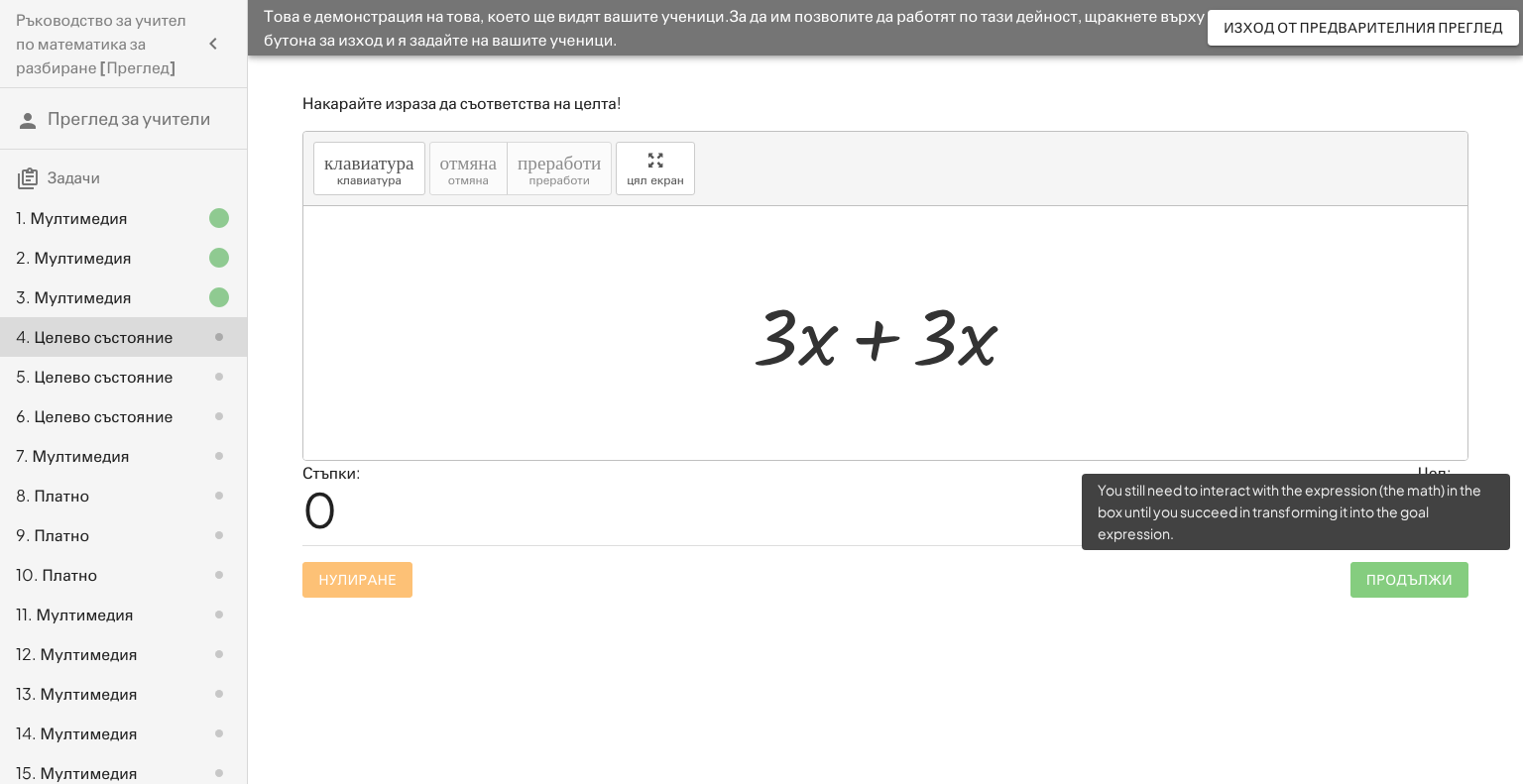 click on "Продължи" 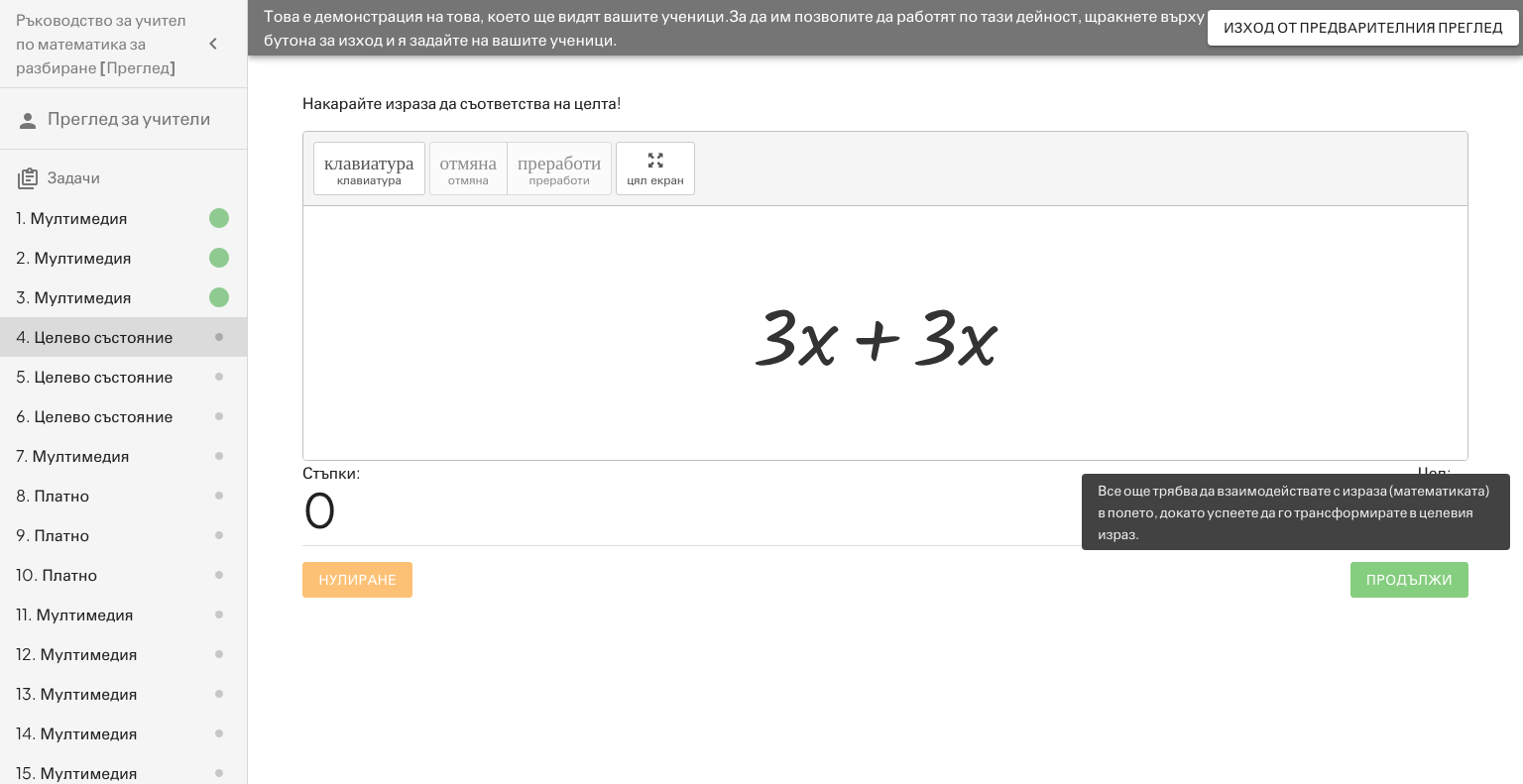 click on "Продължи" 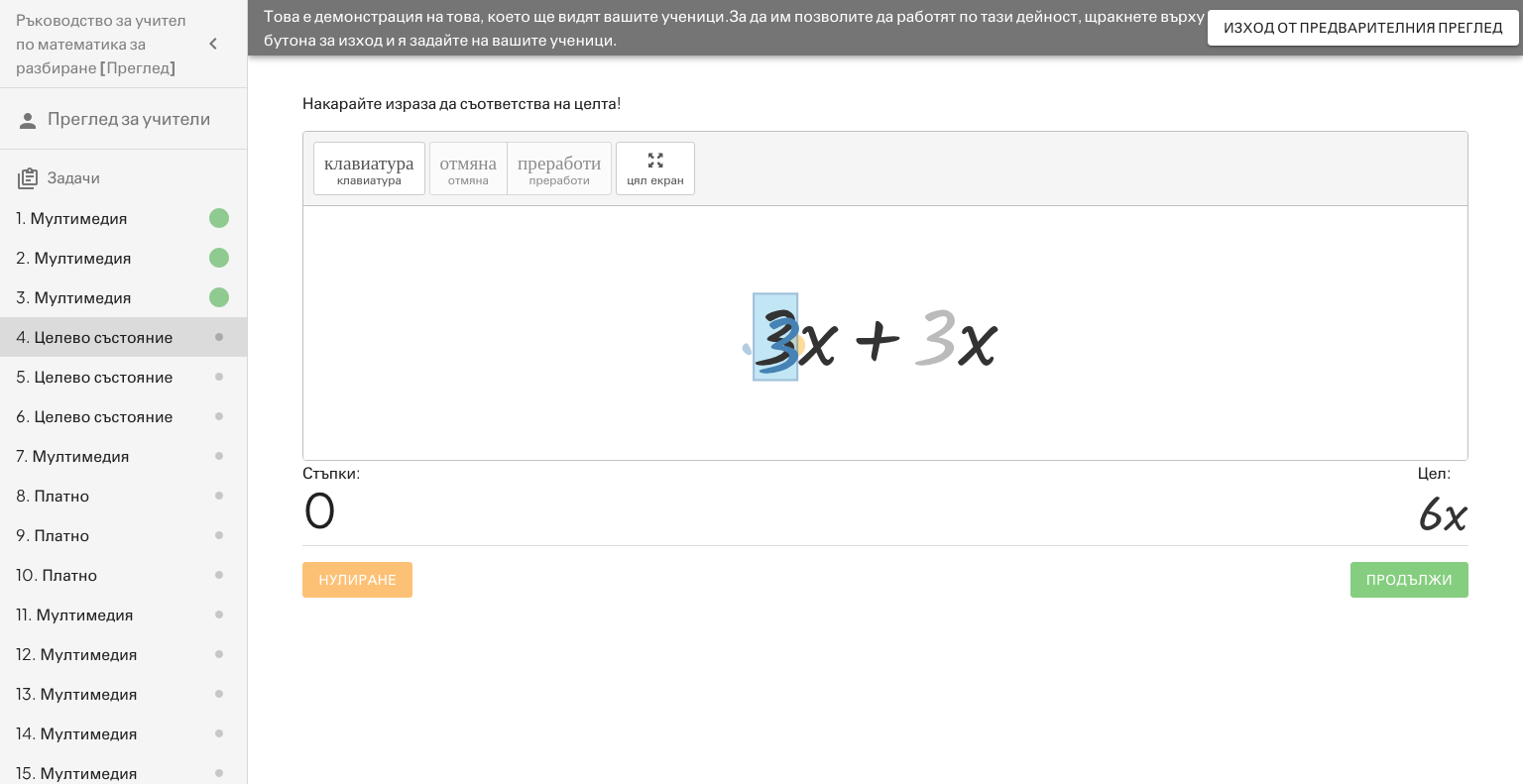 drag, startPoint x: 942, startPoint y: 328, endPoint x: 747, endPoint y: 335, distance: 195.1256 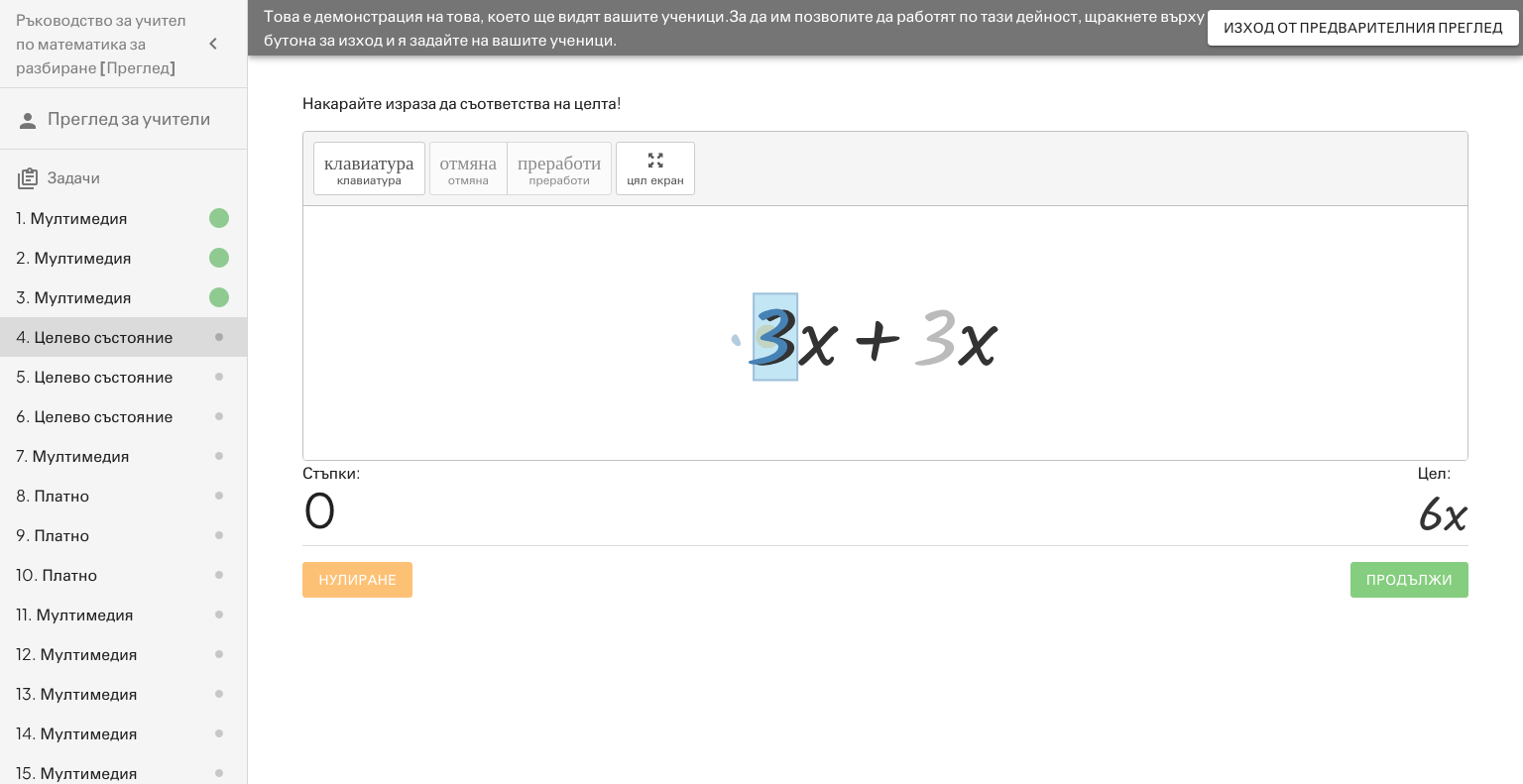 drag, startPoint x: 945, startPoint y: 324, endPoint x: 777, endPoint y: 323, distance: 168.00298 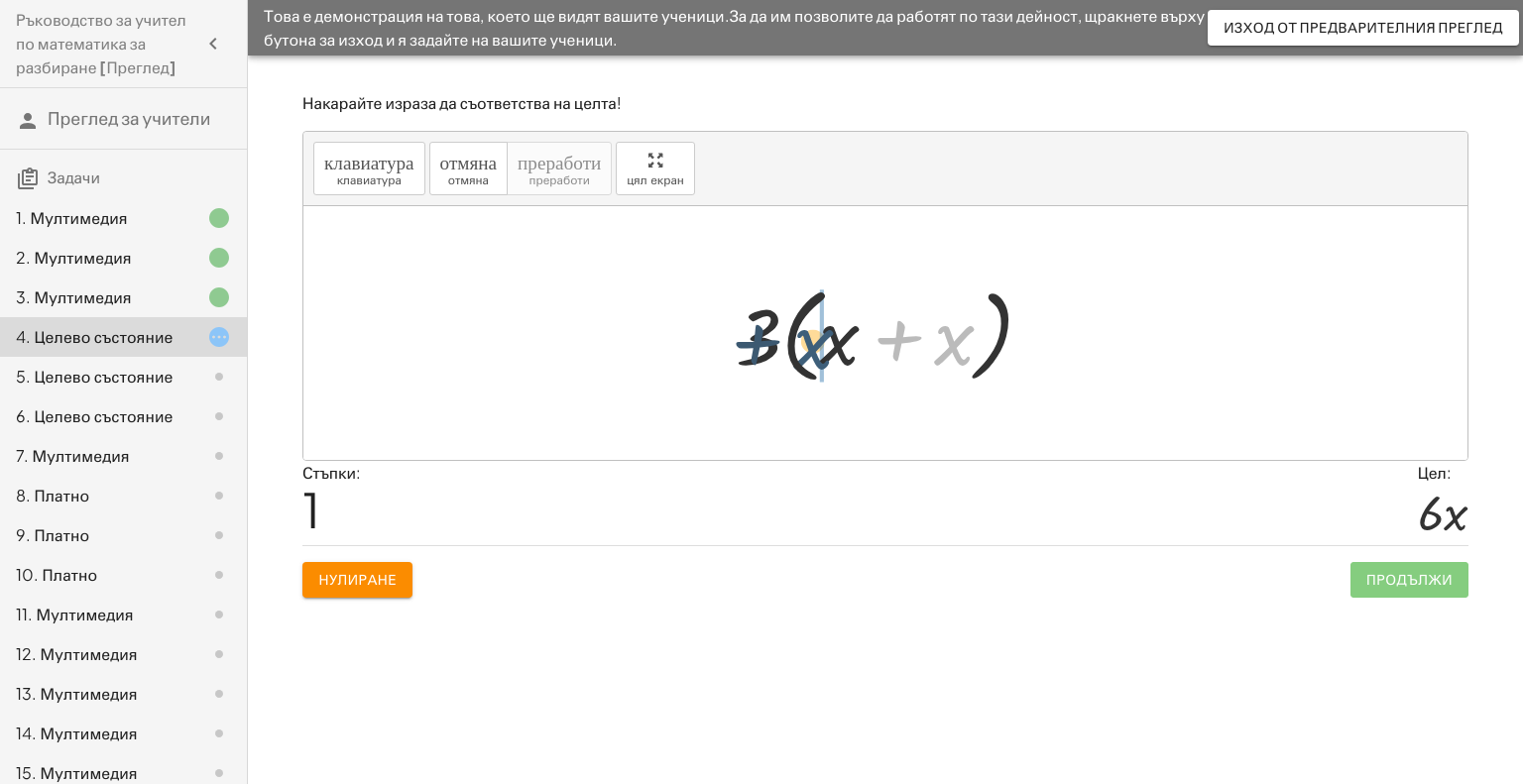 drag, startPoint x: 962, startPoint y: 346, endPoint x: 817, endPoint y: 349, distance: 145.03103 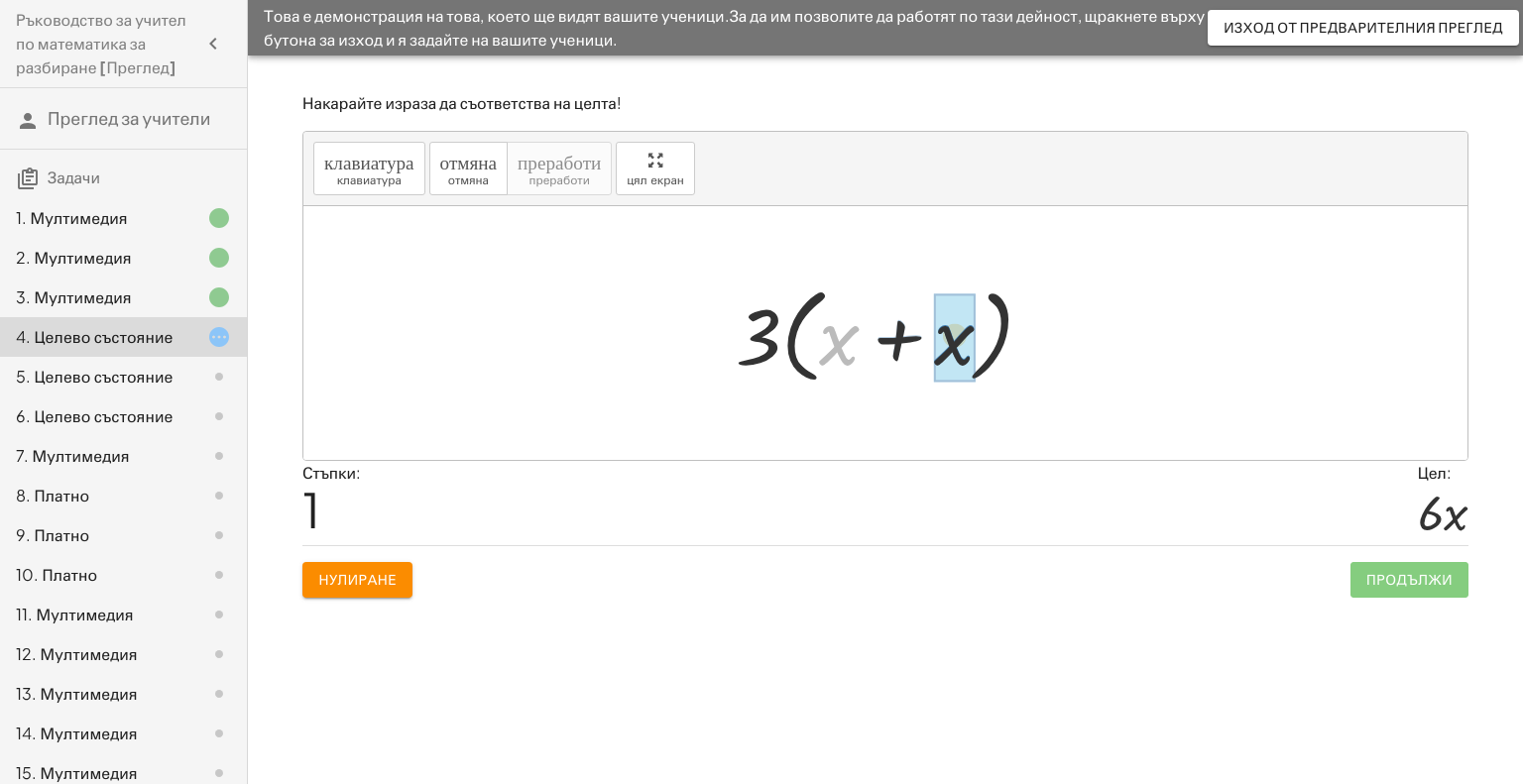 drag, startPoint x: 831, startPoint y: 342, endPoint x: 960, endPoint y: 340, distance: 129.0155 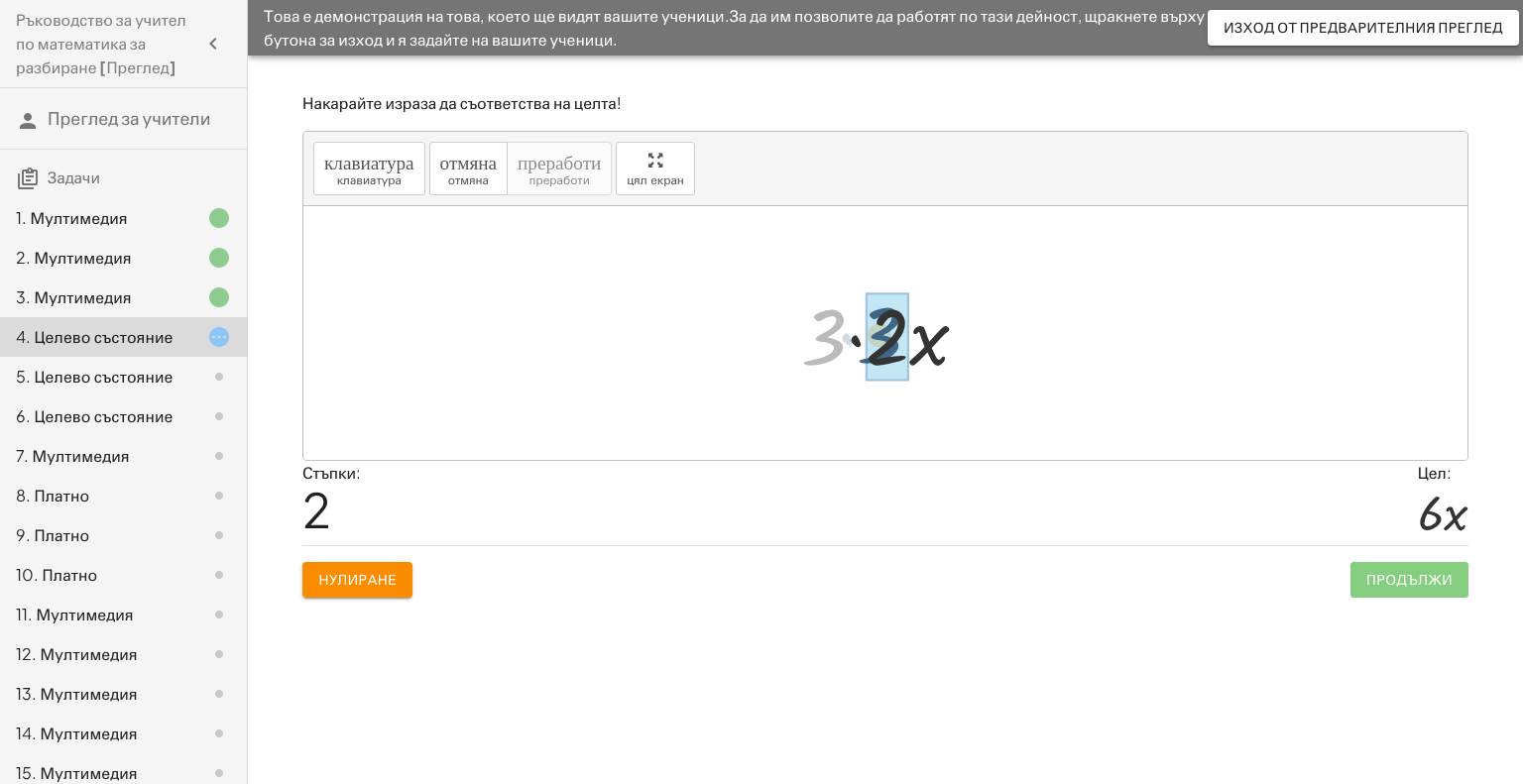 drag, startPoint x: 819, startPoint y: 344, endPoint x: 879, endPoint y: 341, distance: 60.074953 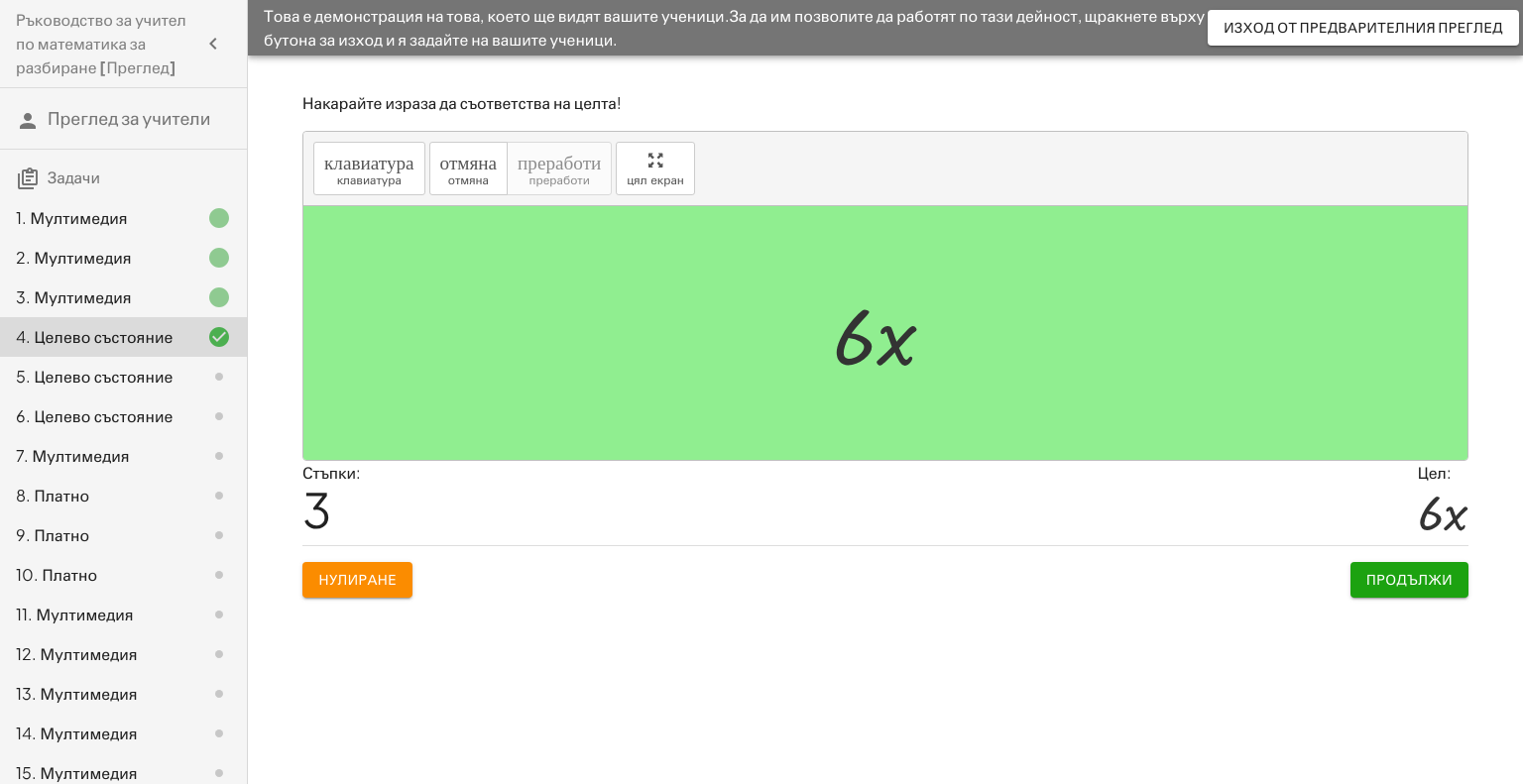 click on "Продължи" at bounding box center [1409, 579] 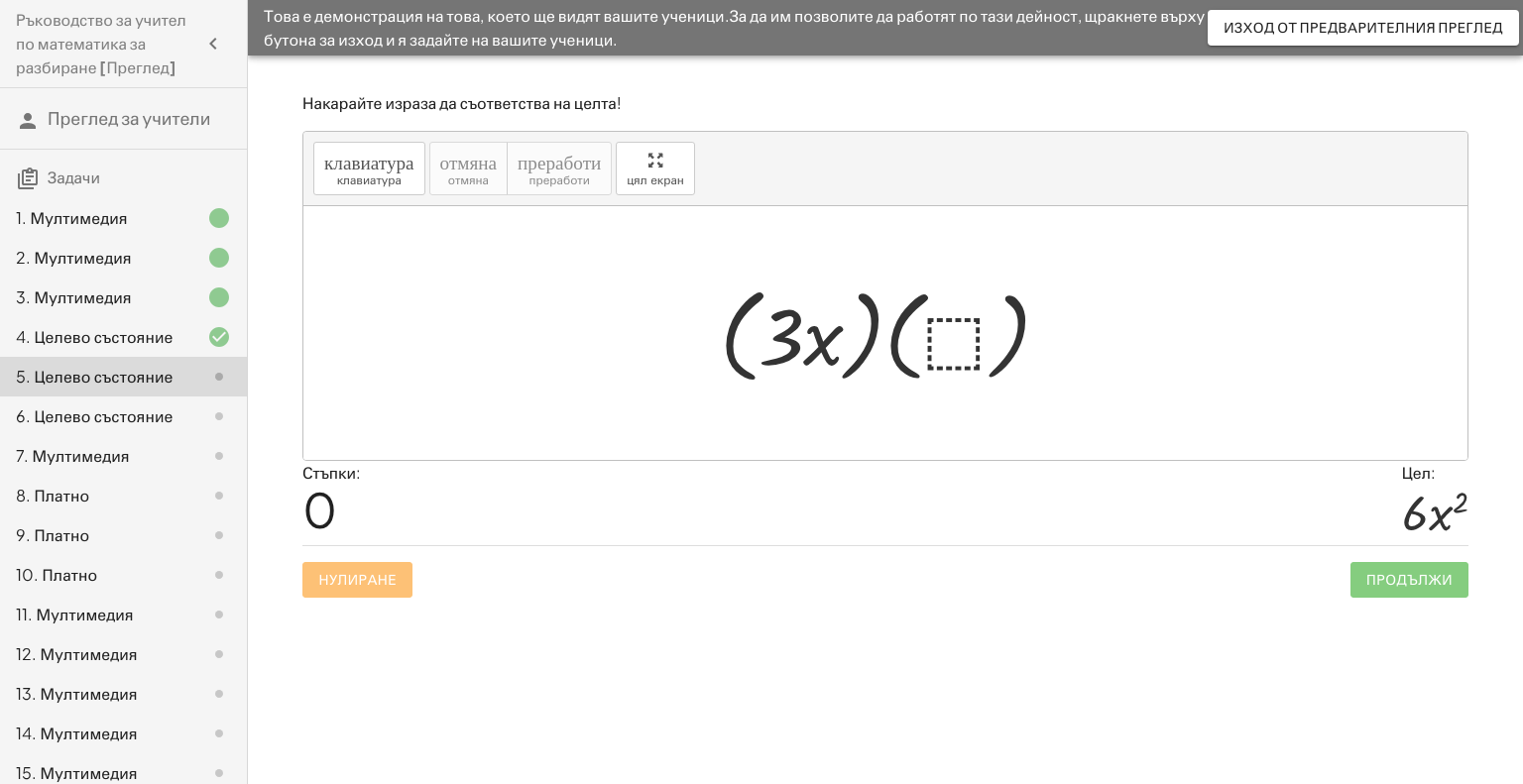 click at bounding box center [892, 333] 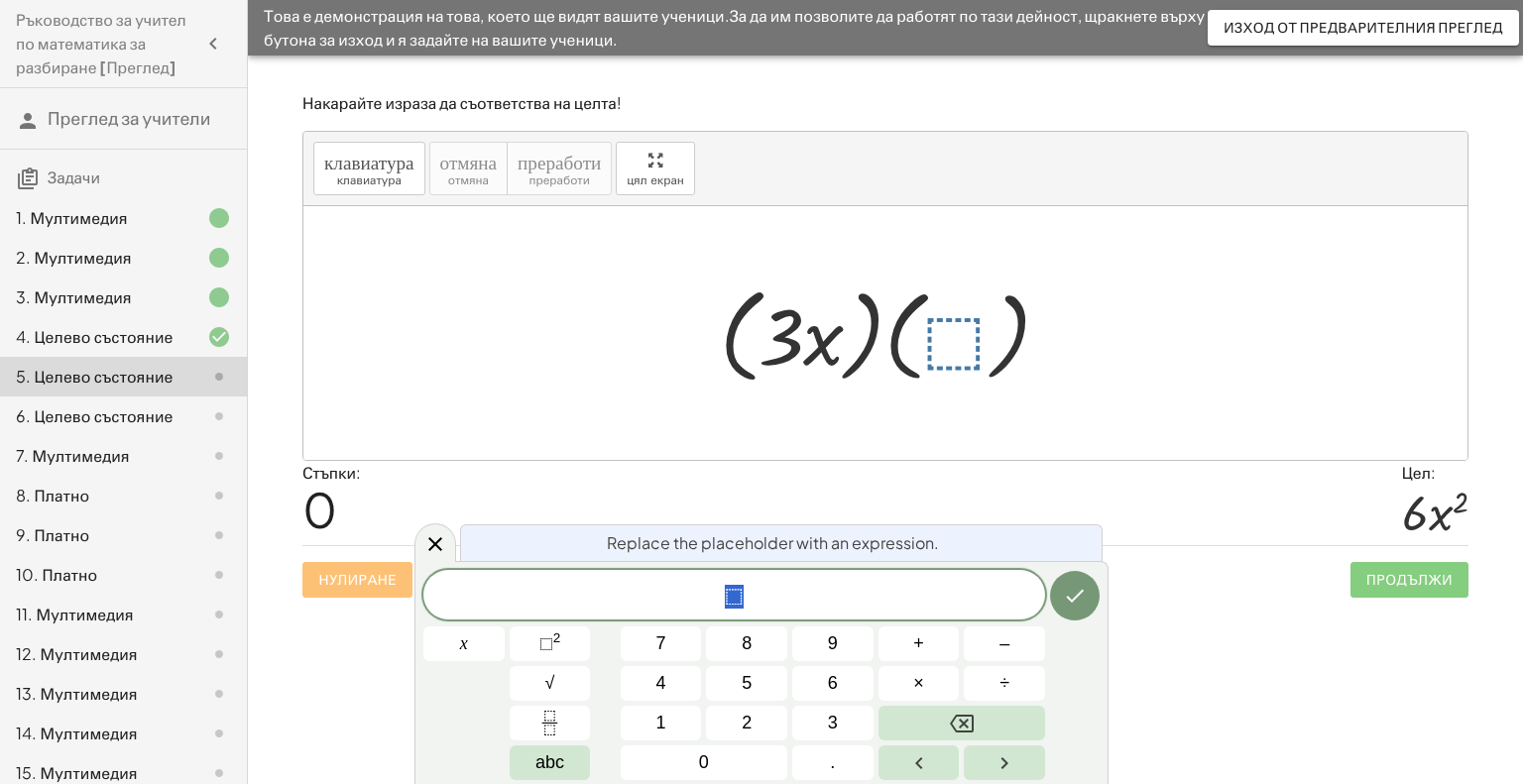 type on "*" 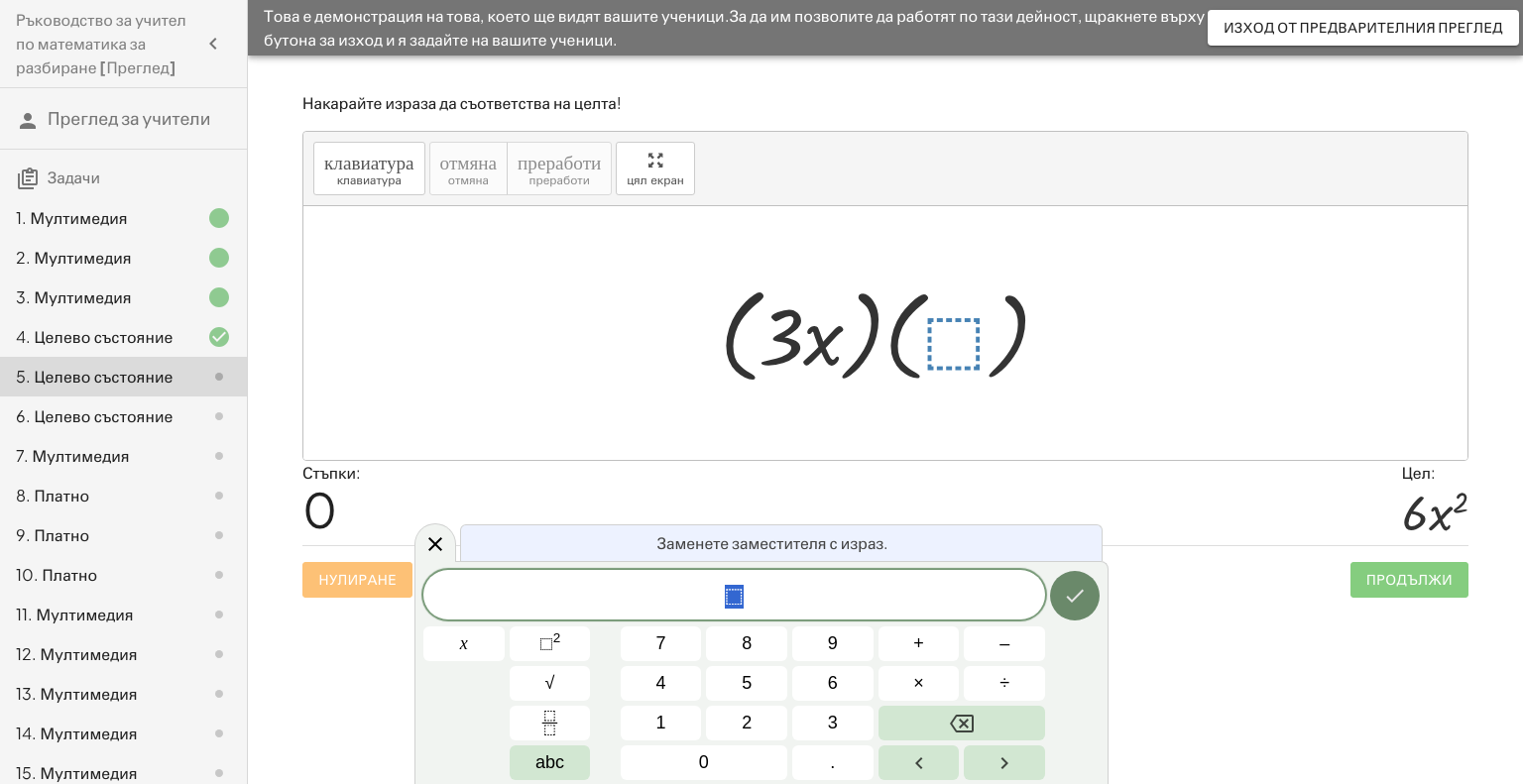 click 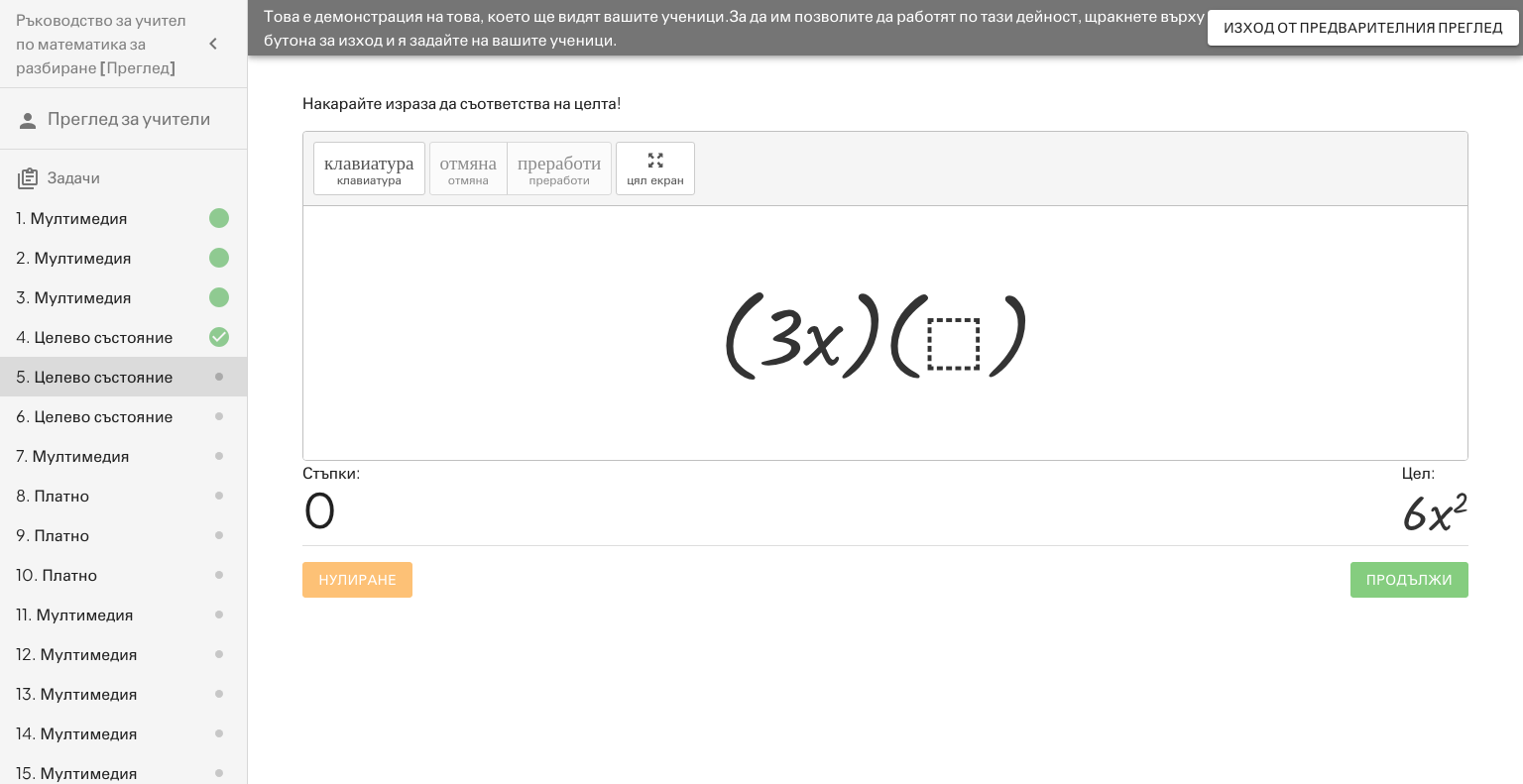click at bounding box center (892, 333) 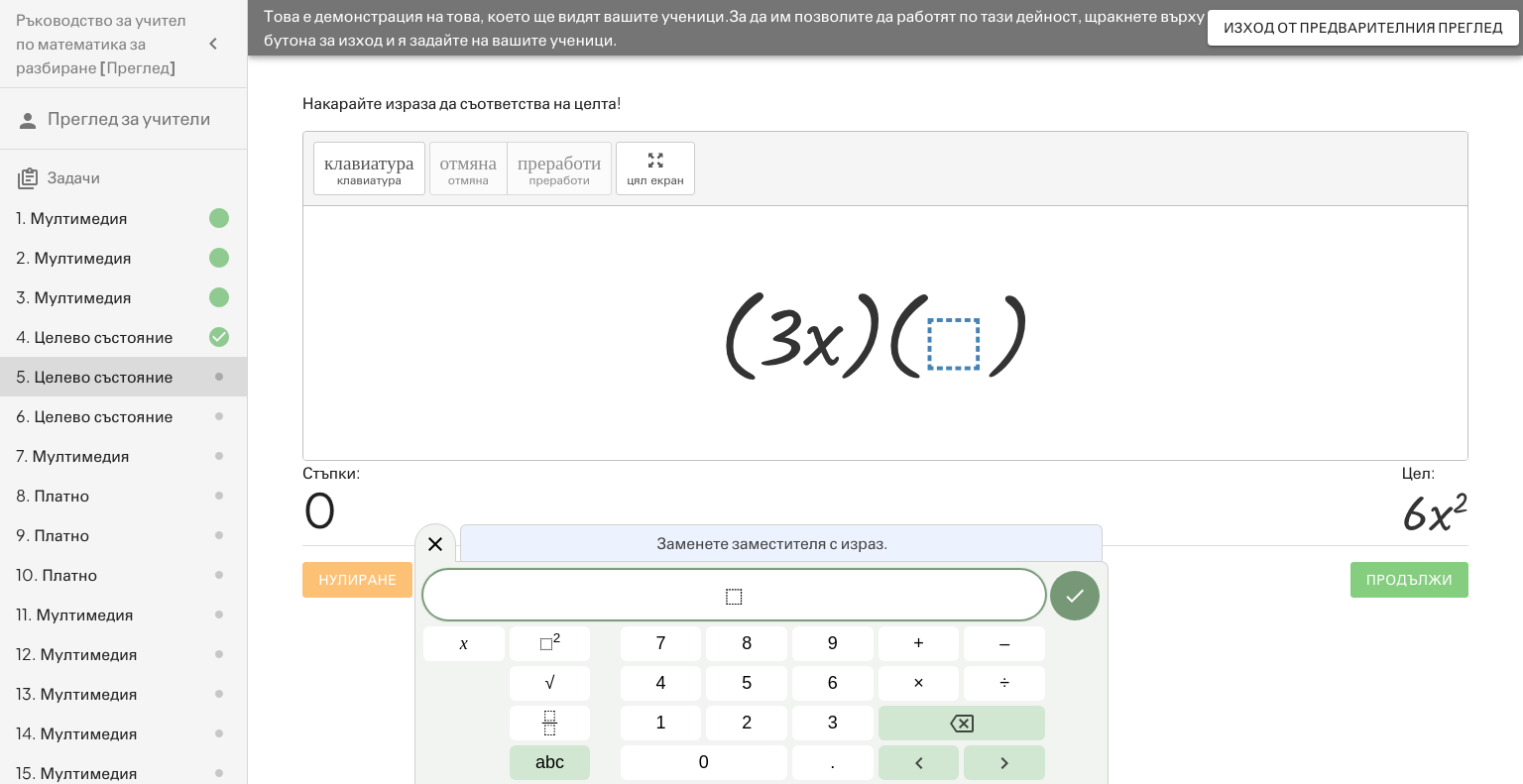 click on "⬚" at bounding box center (734, 597) 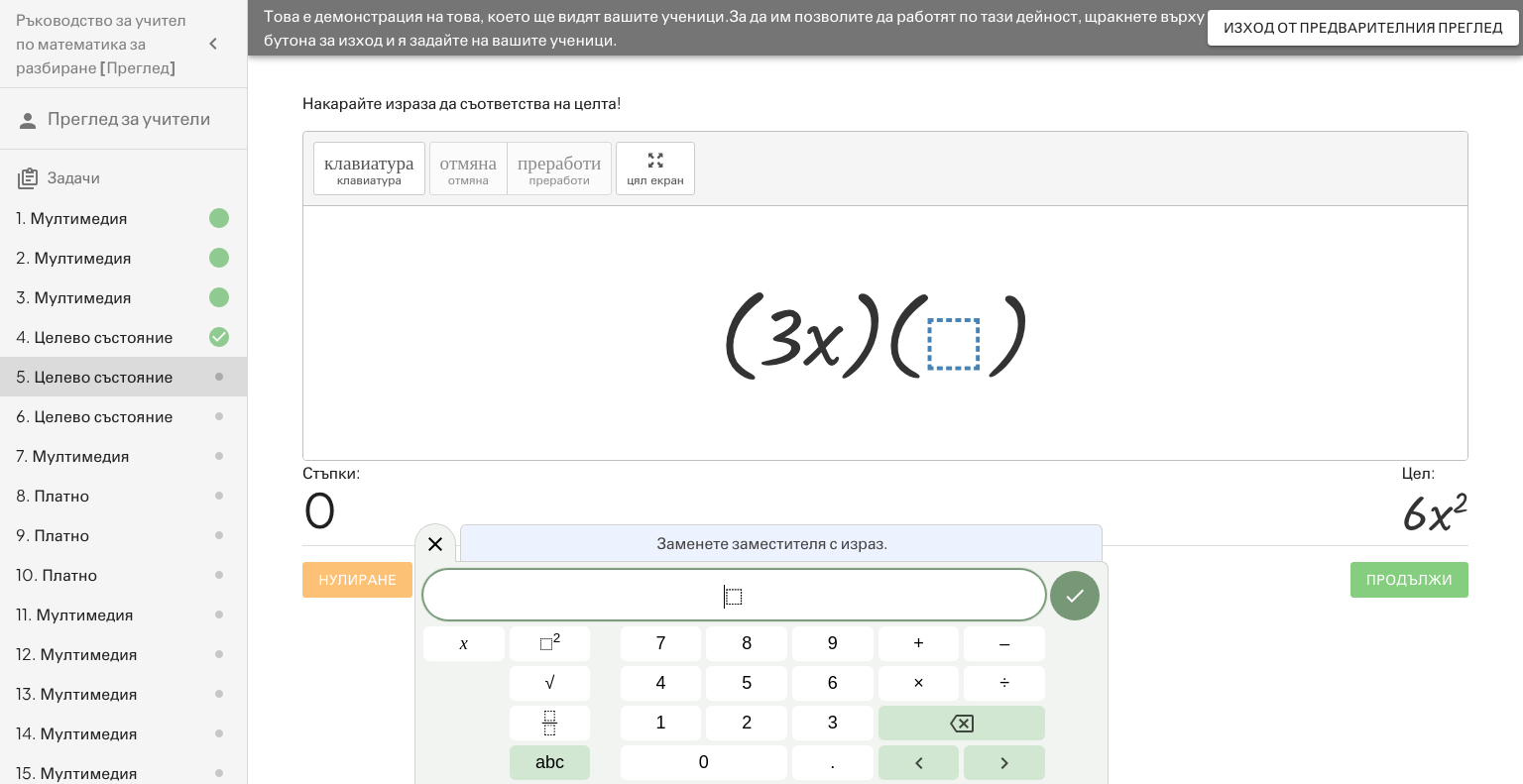 click on "Продължи" 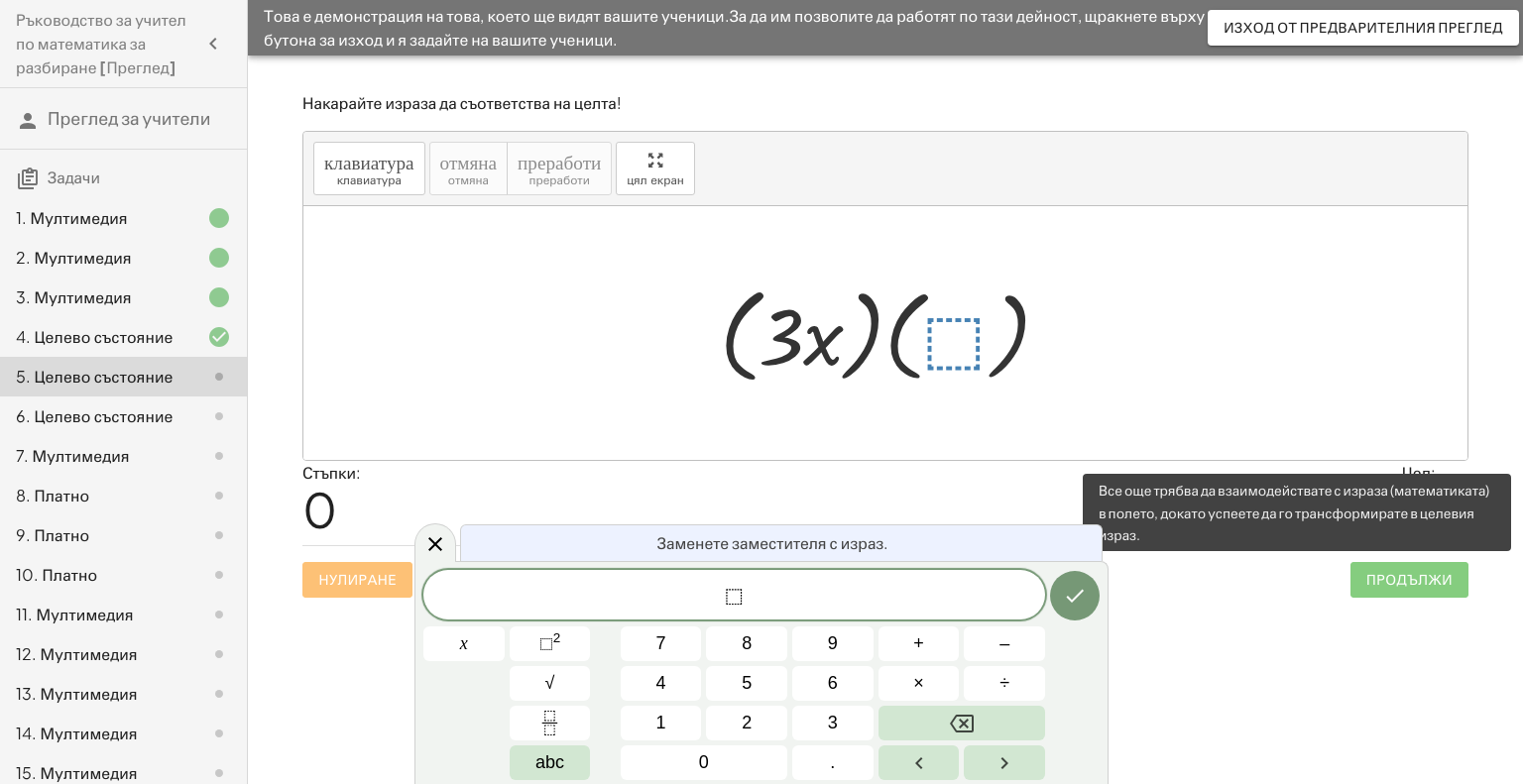 click on "Продължи" 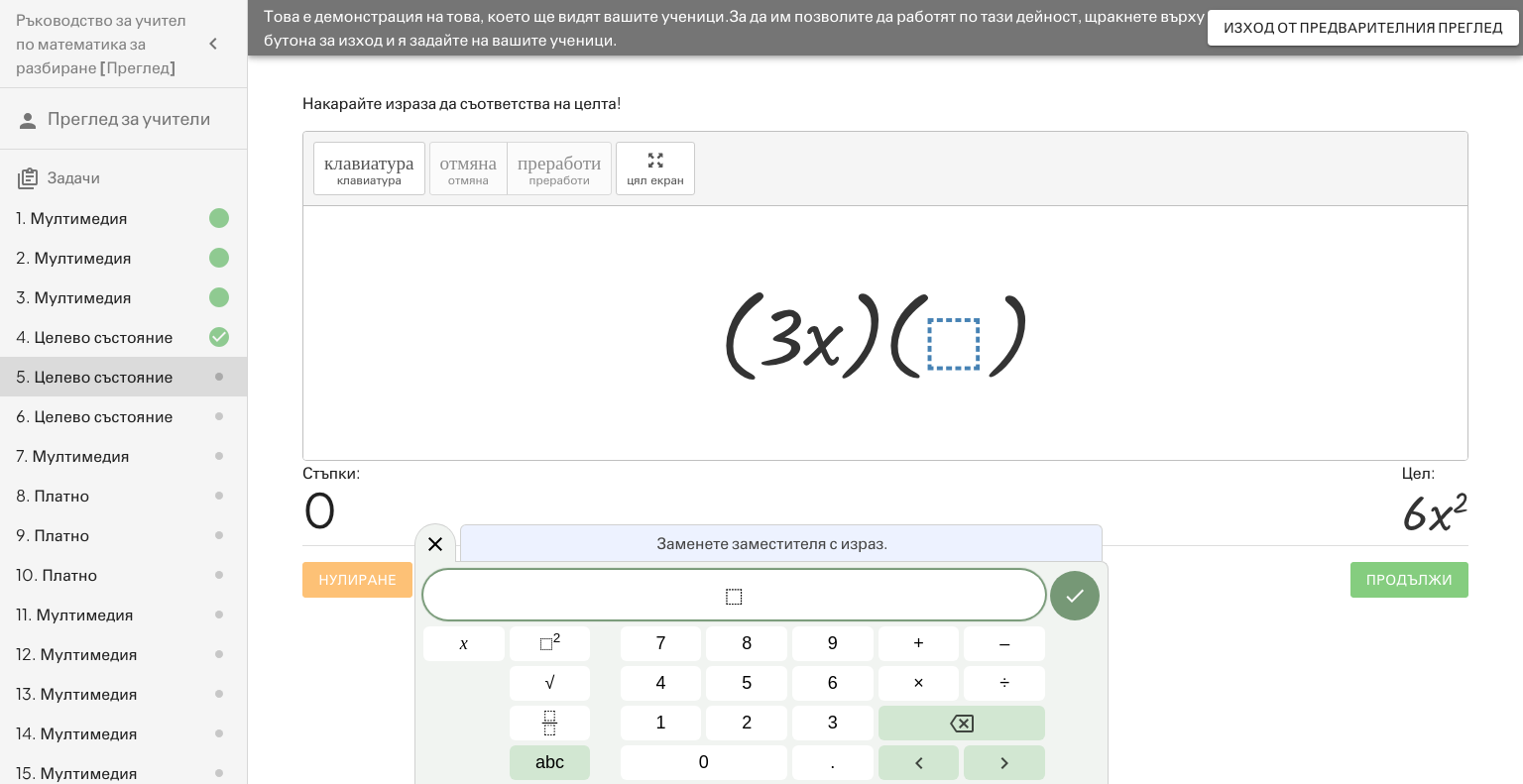 click on "6. Целево състояние" at bounding box center [94, 415] 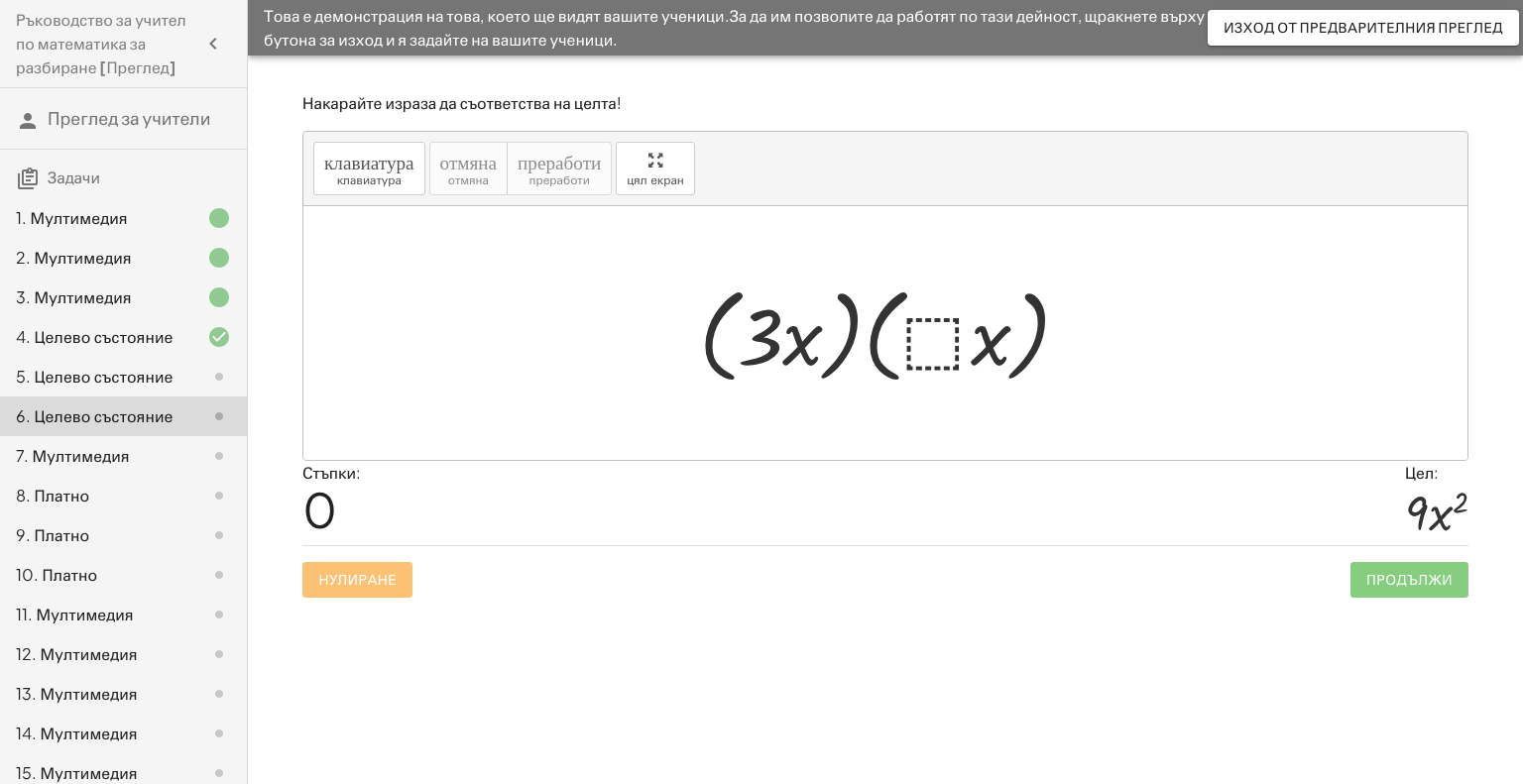 click on "7. Мултимедия" at bounding box center (72, 455) 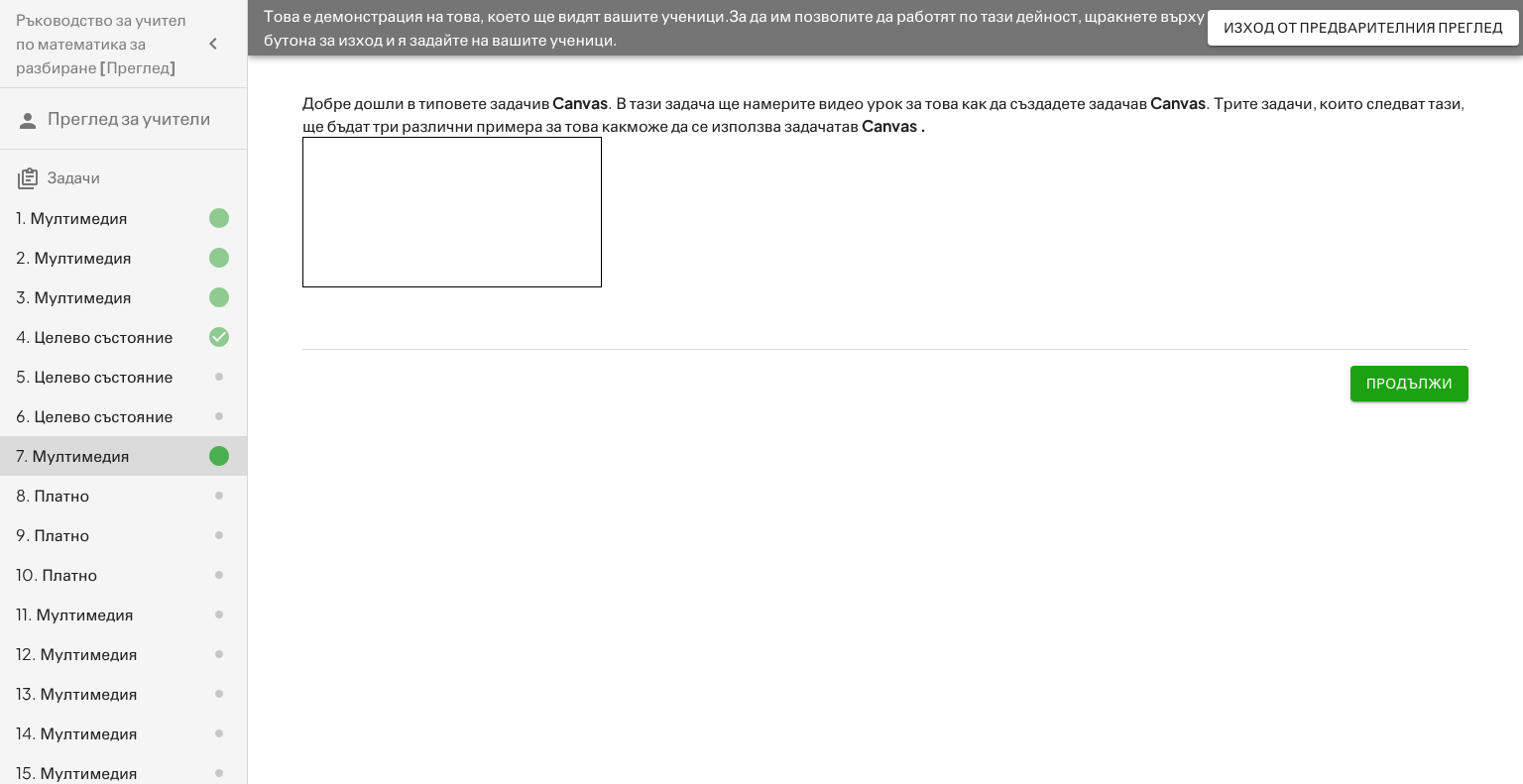 click on "8. Платно" at bounding box center [53, 495] 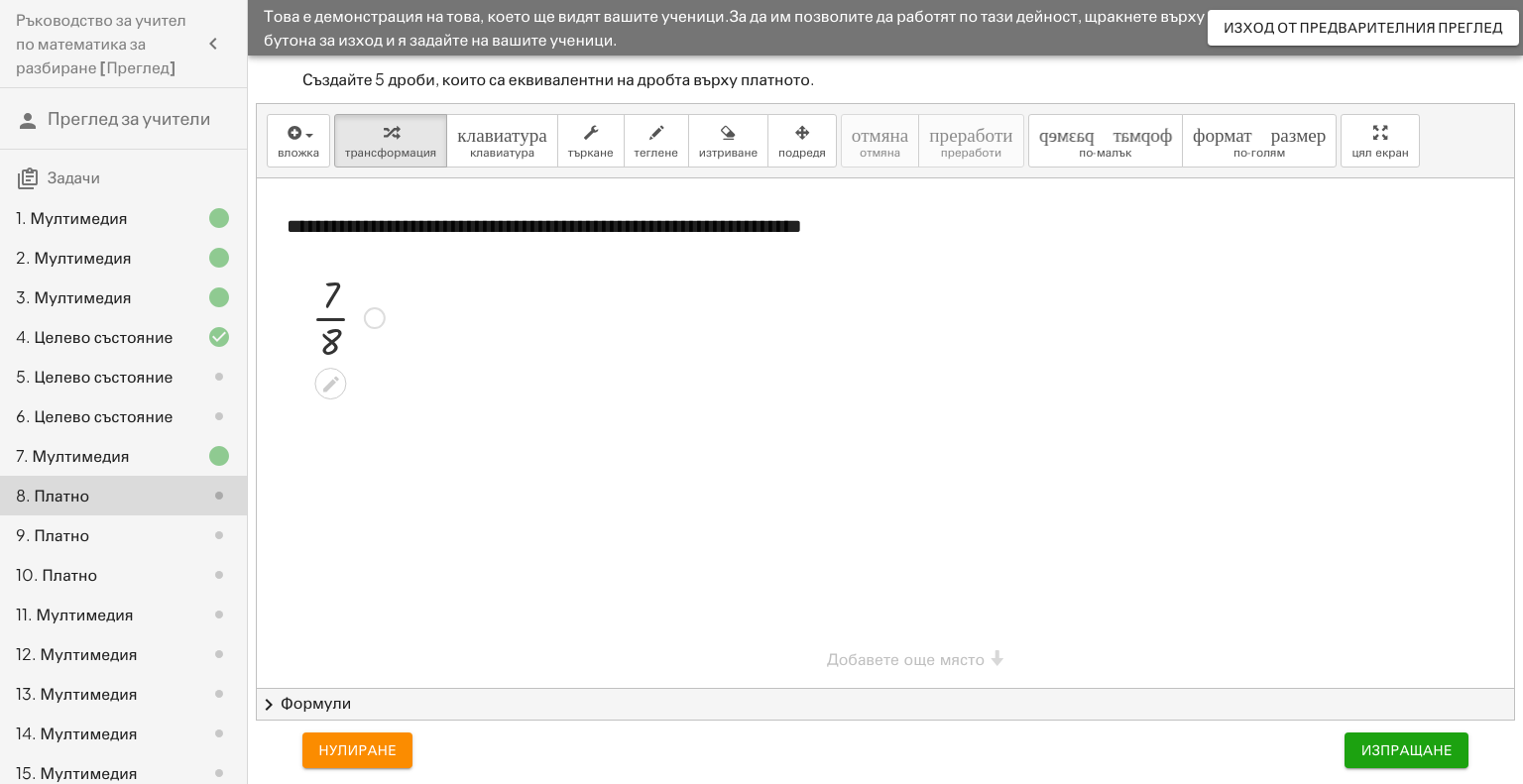 click at bounding box center [375, 318] 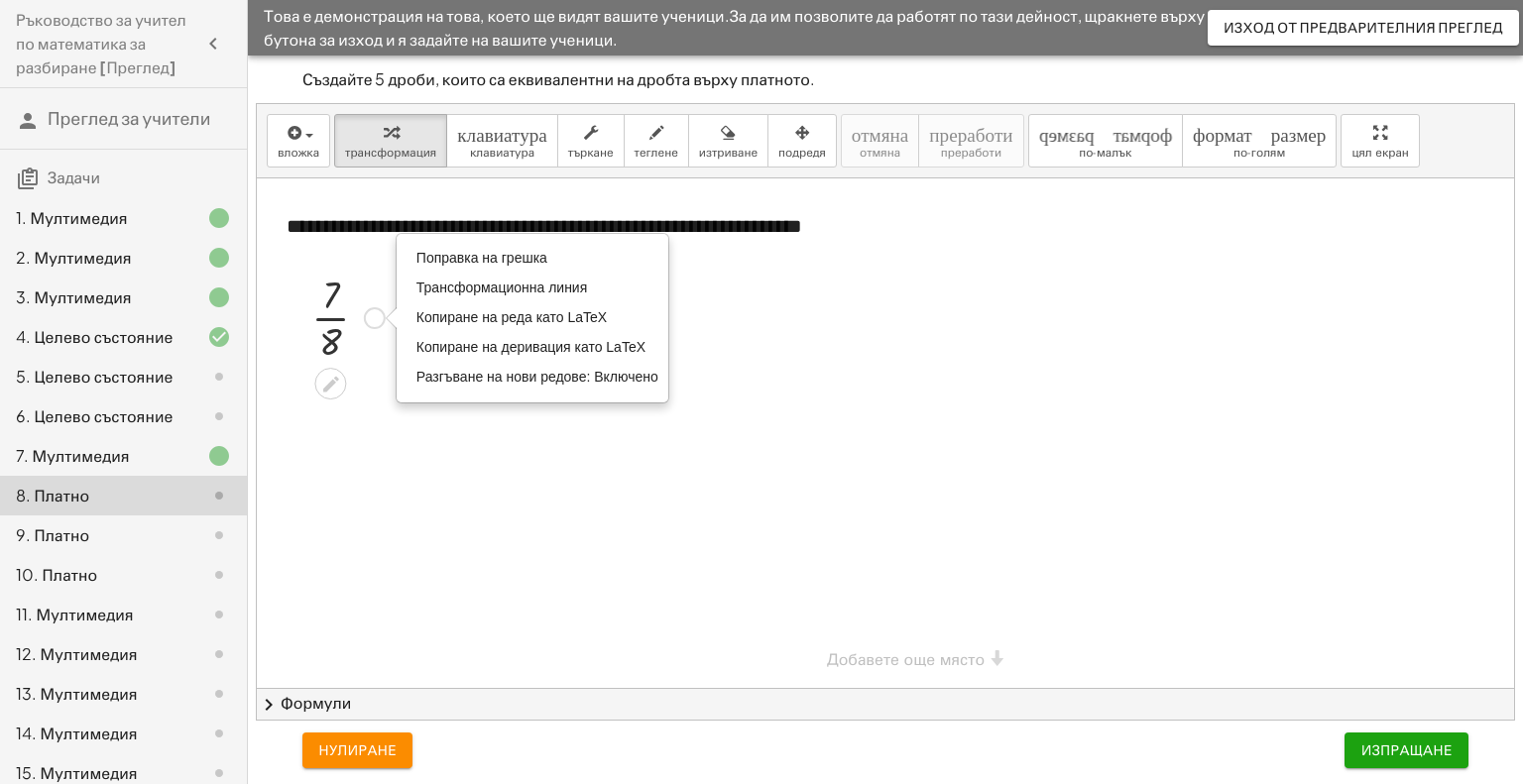 click 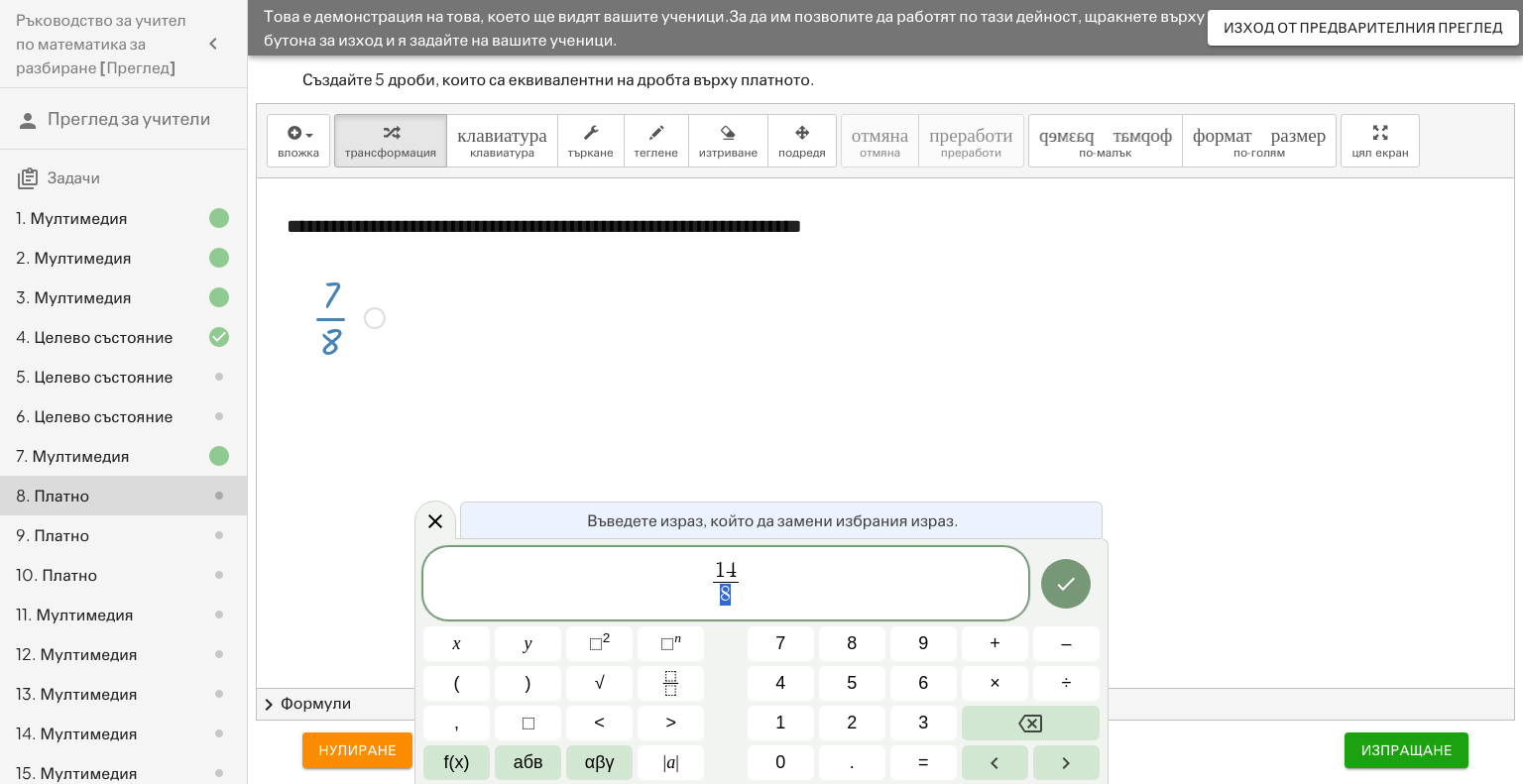 drag, startPoint x: 714, startPoint y: 600, endPoint x: 738, endPoint y: 595, distance: 24.5153 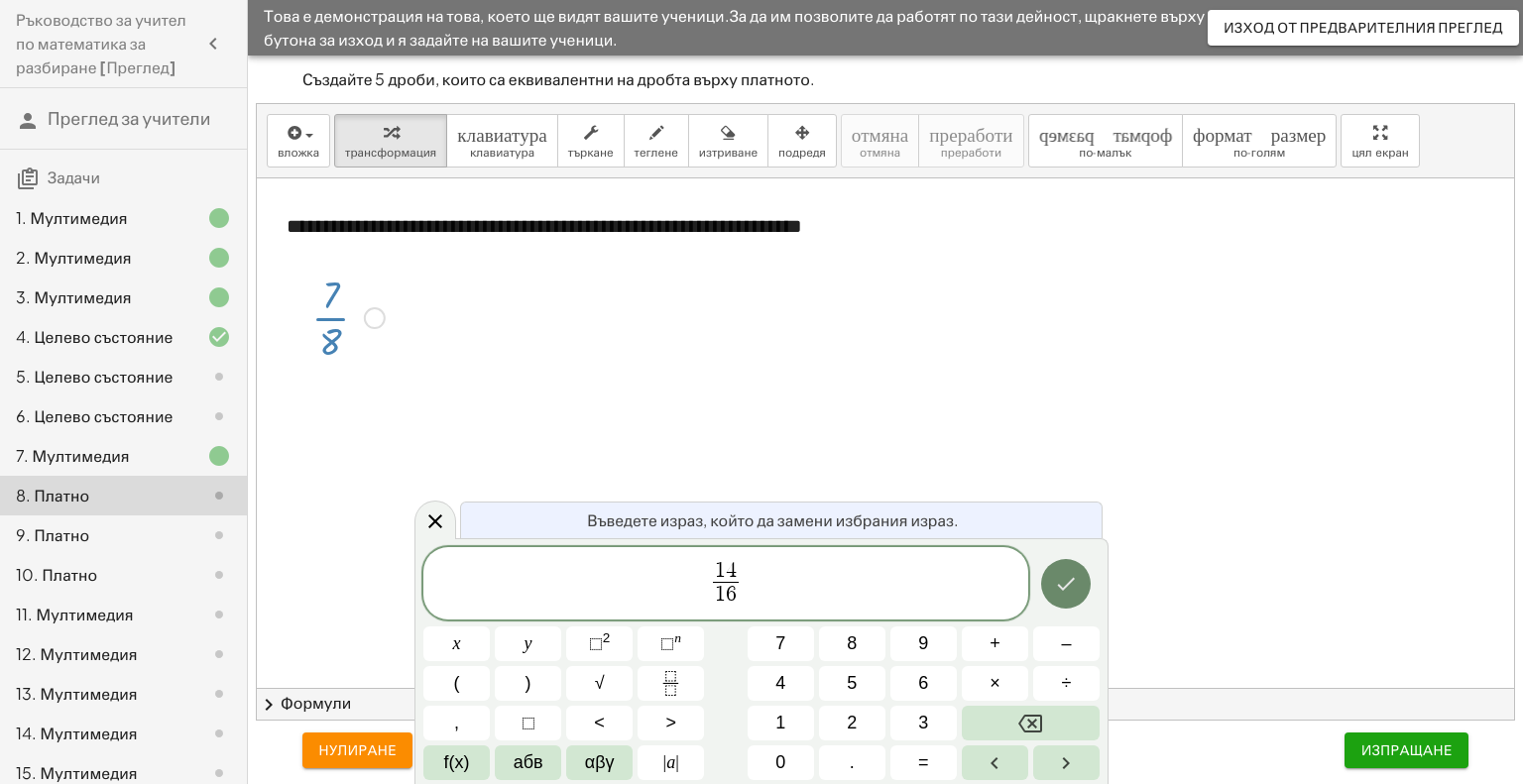 click 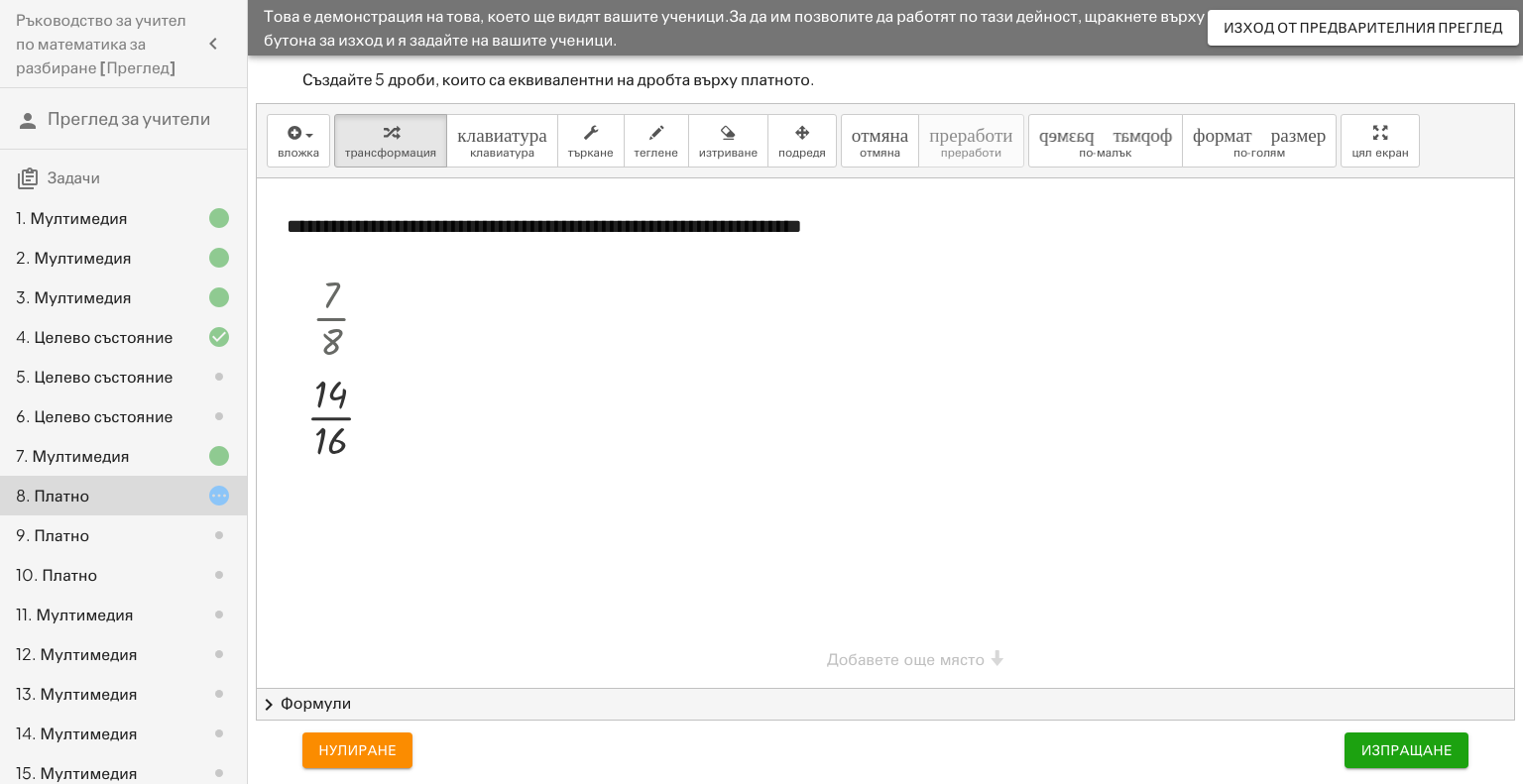 click on "9. Платно" at bounding box center (53, 534) 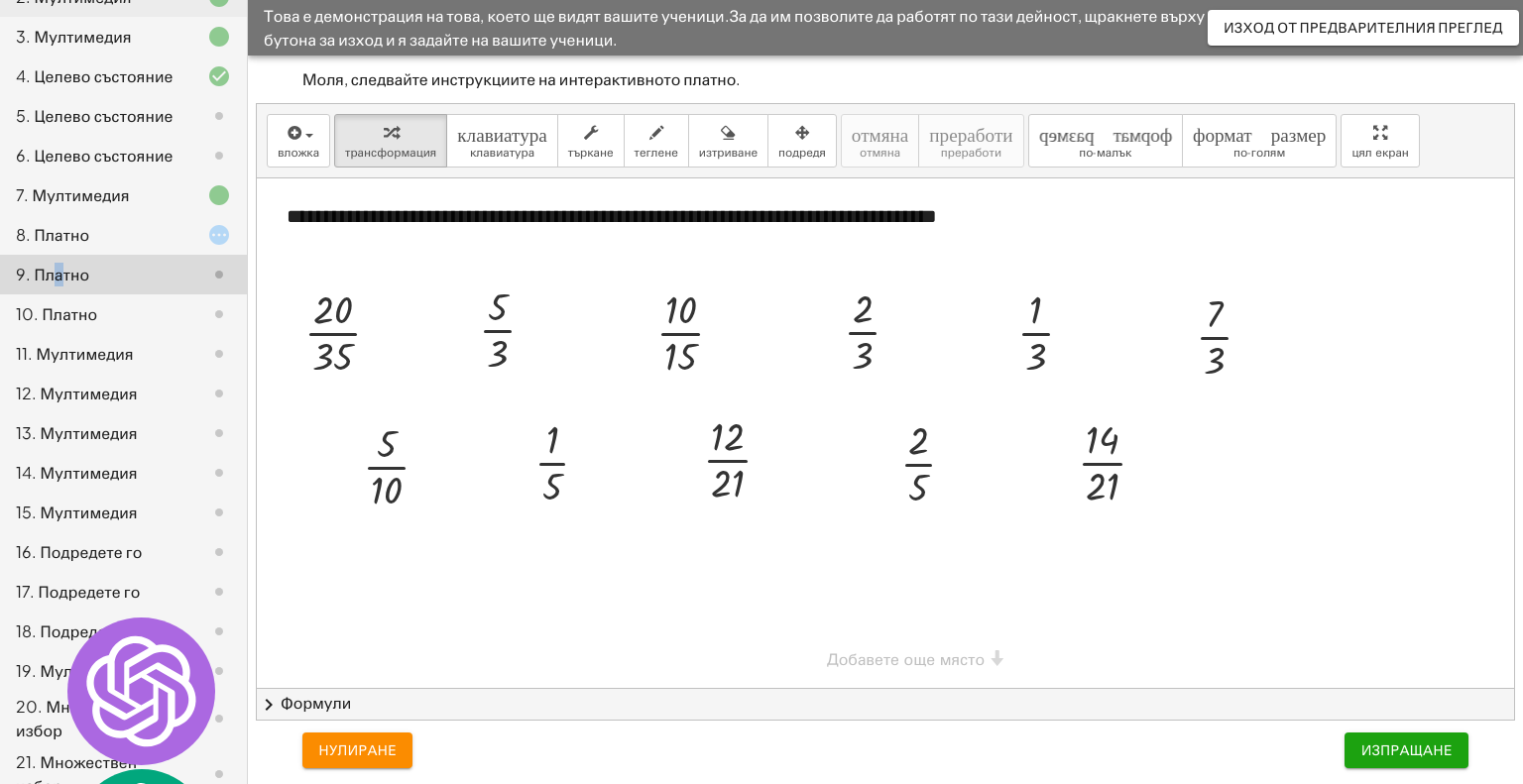 scroll, scrollTop: 297, scrollLeft: 0, axis: vertical 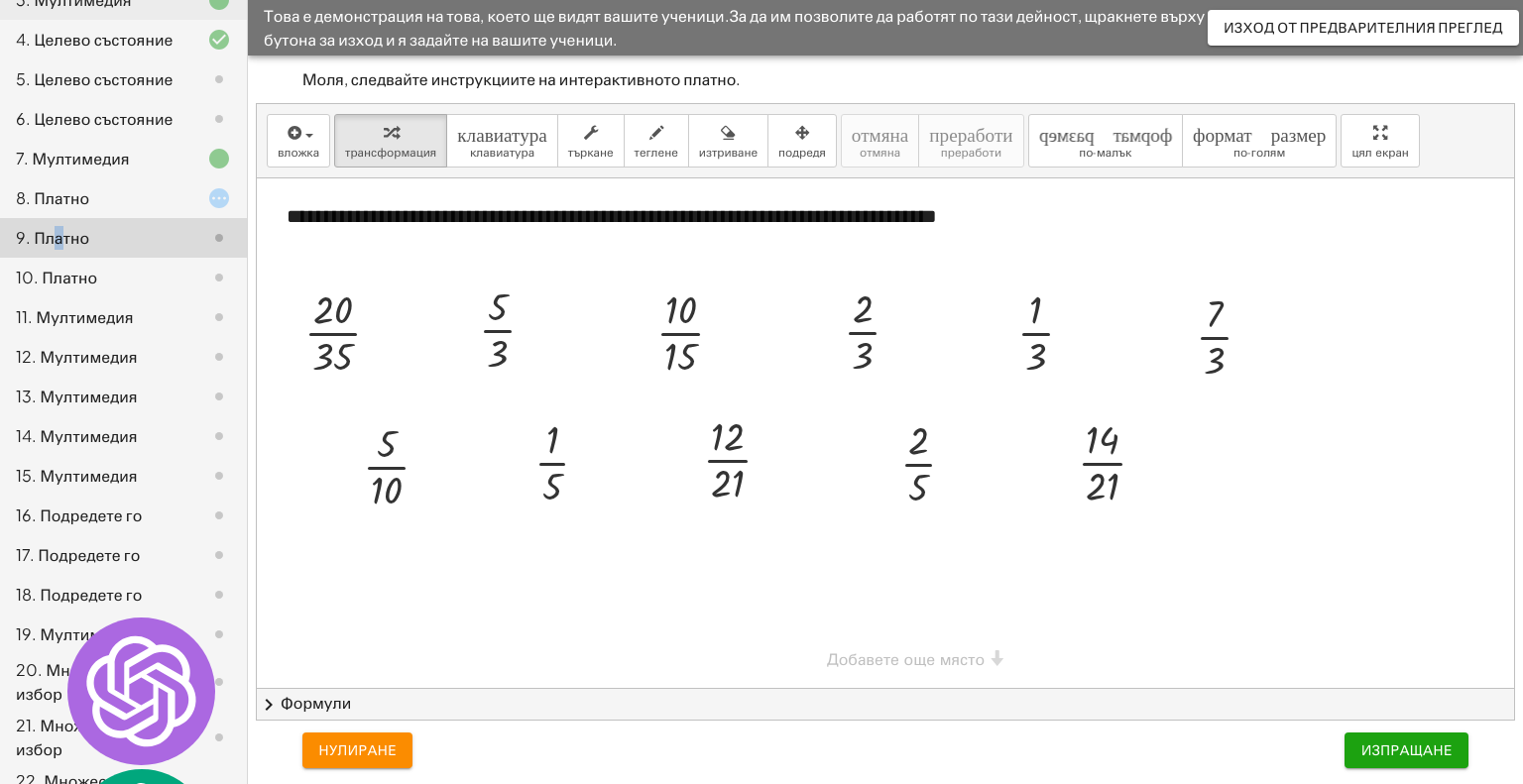 click on "10. Платно" at bounding box center [57, 277] 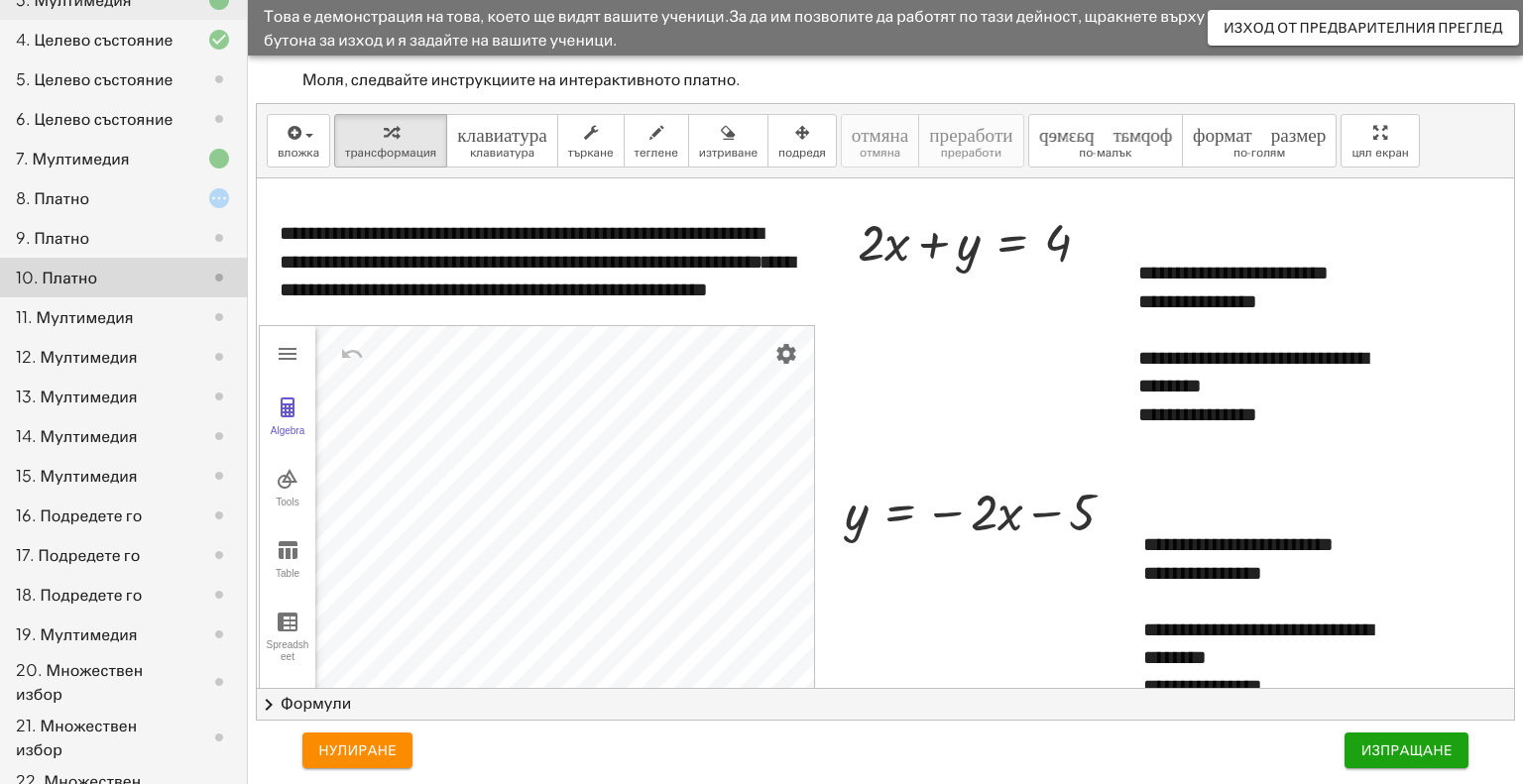 click on "11. Мултимедия" at bounding box center [74, 316] 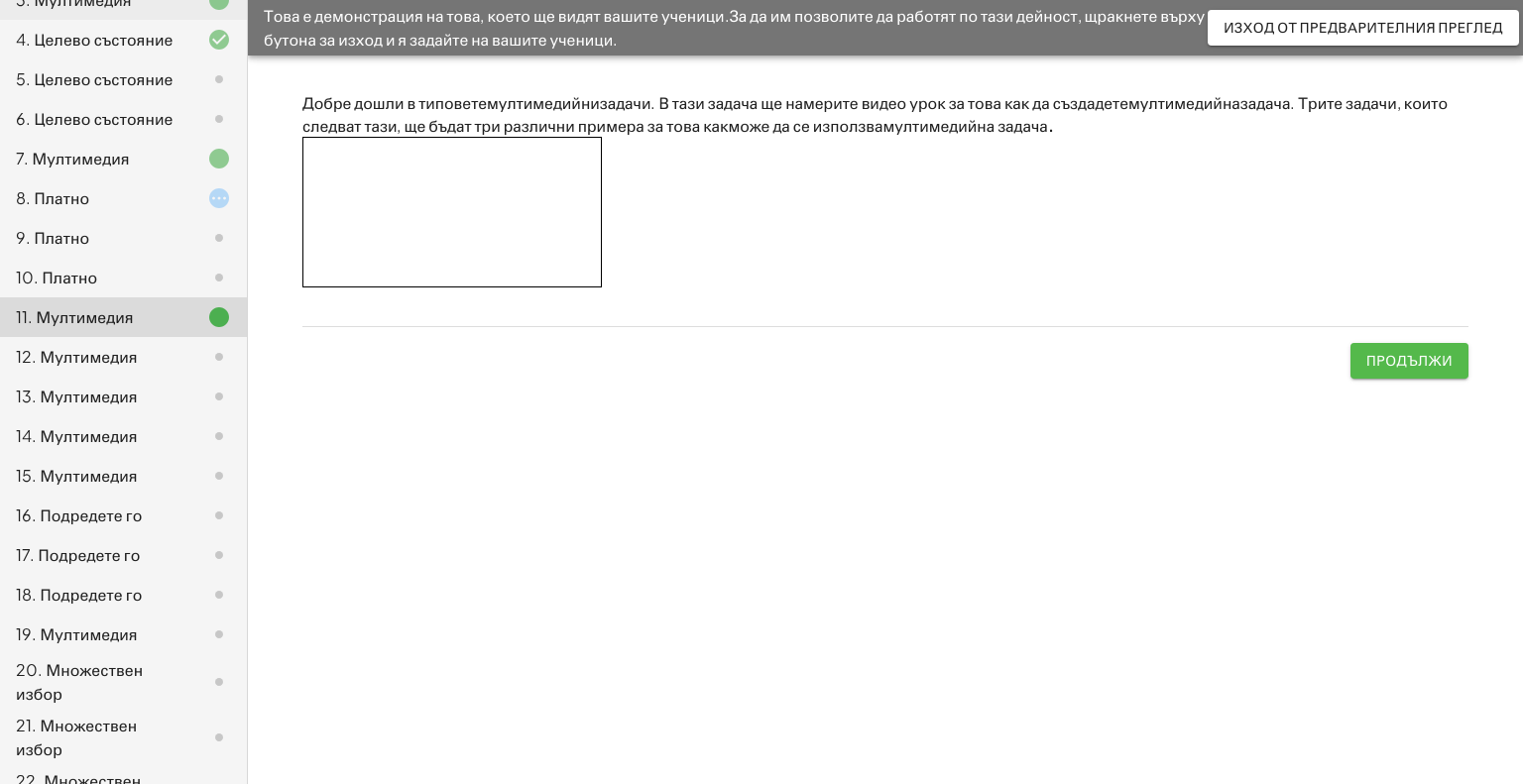 click on "Продължи" at bounding box center (1409, 361) 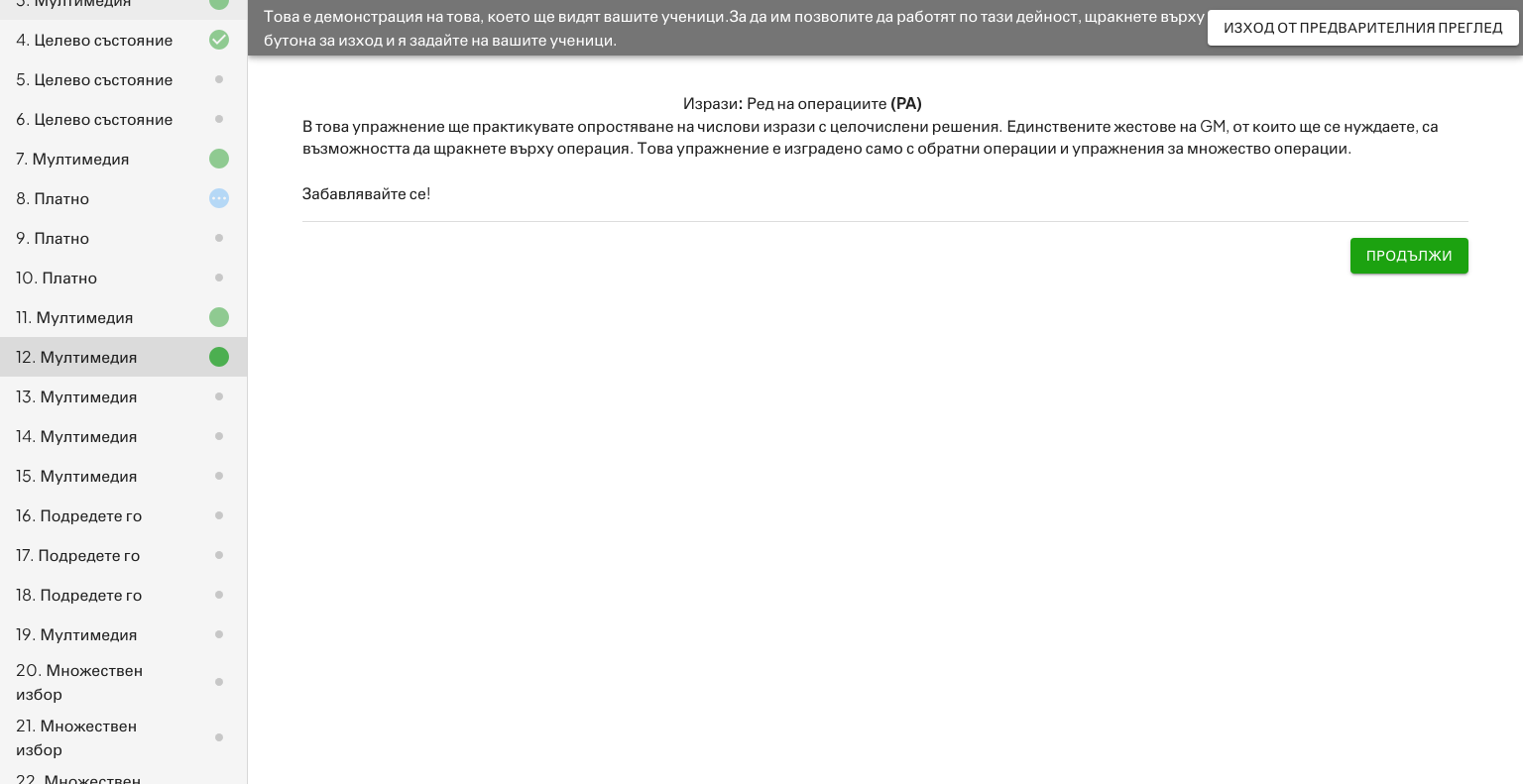 click on "Продължи" at bounding box center (1409, 255) 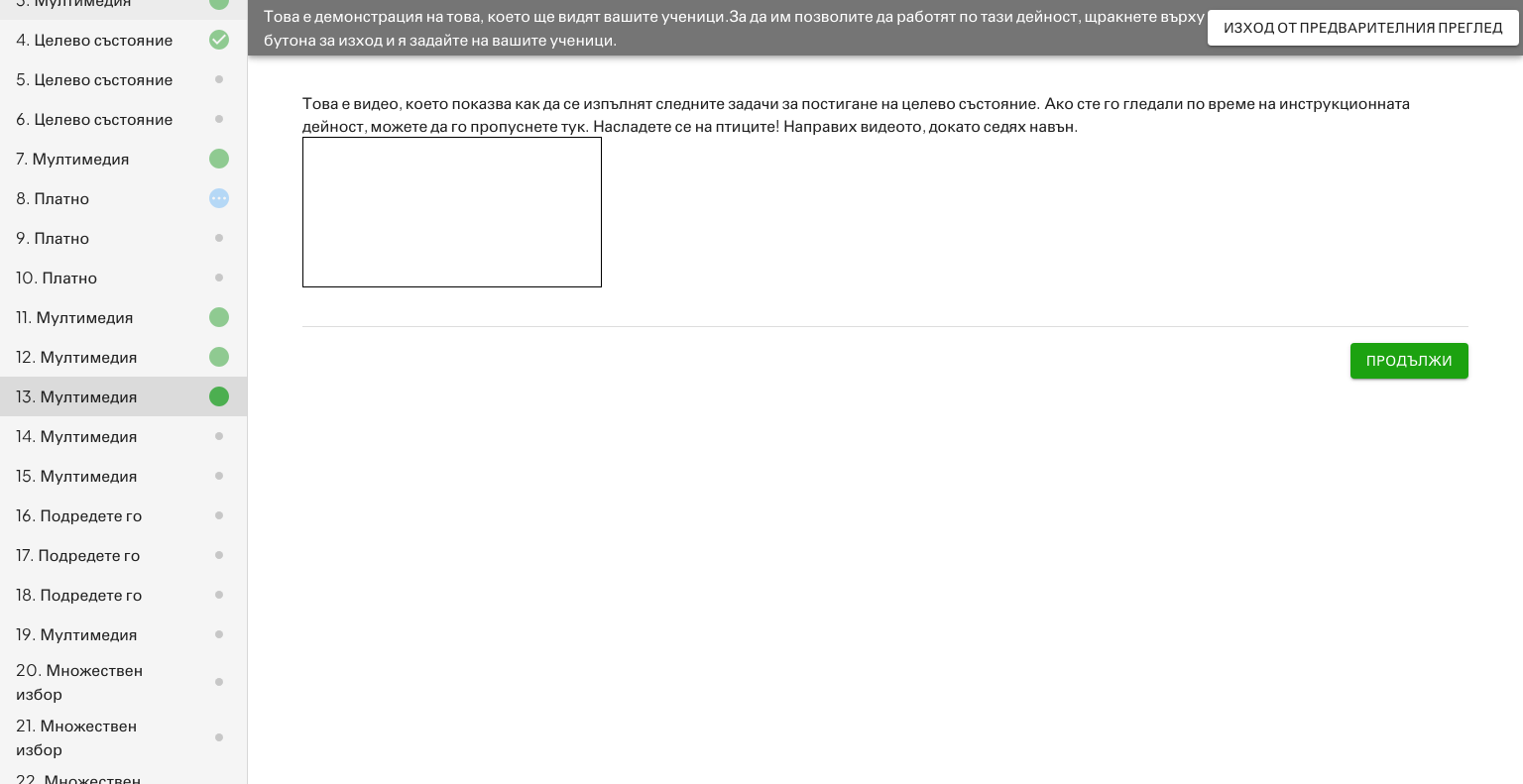 click on "14. Мултимедия" at bounding box center (76, 435) 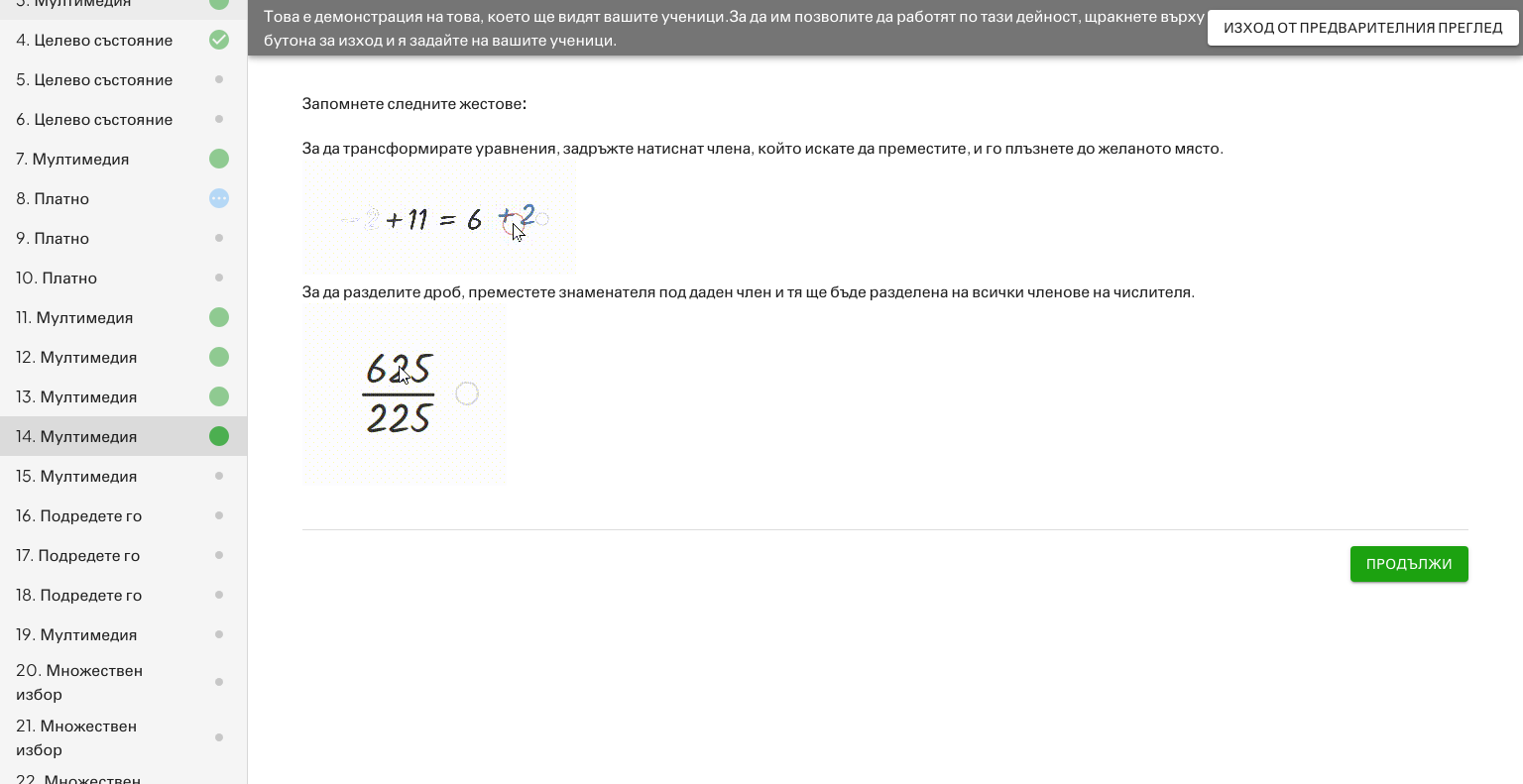 click on "15. Мултимедия" at bounding box center [76, 475] 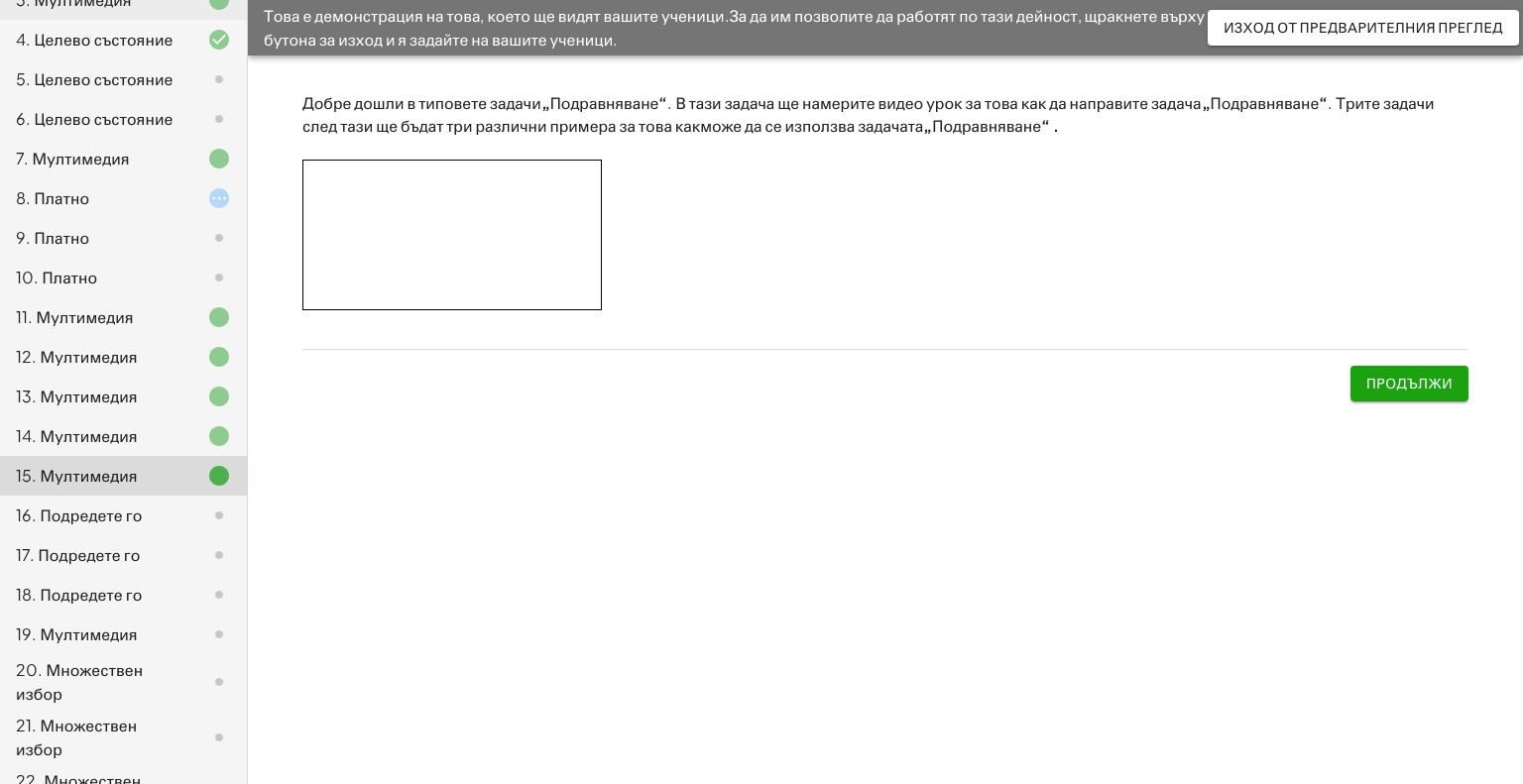 click on "16. Подредете го" at bounding box center [79, 514] 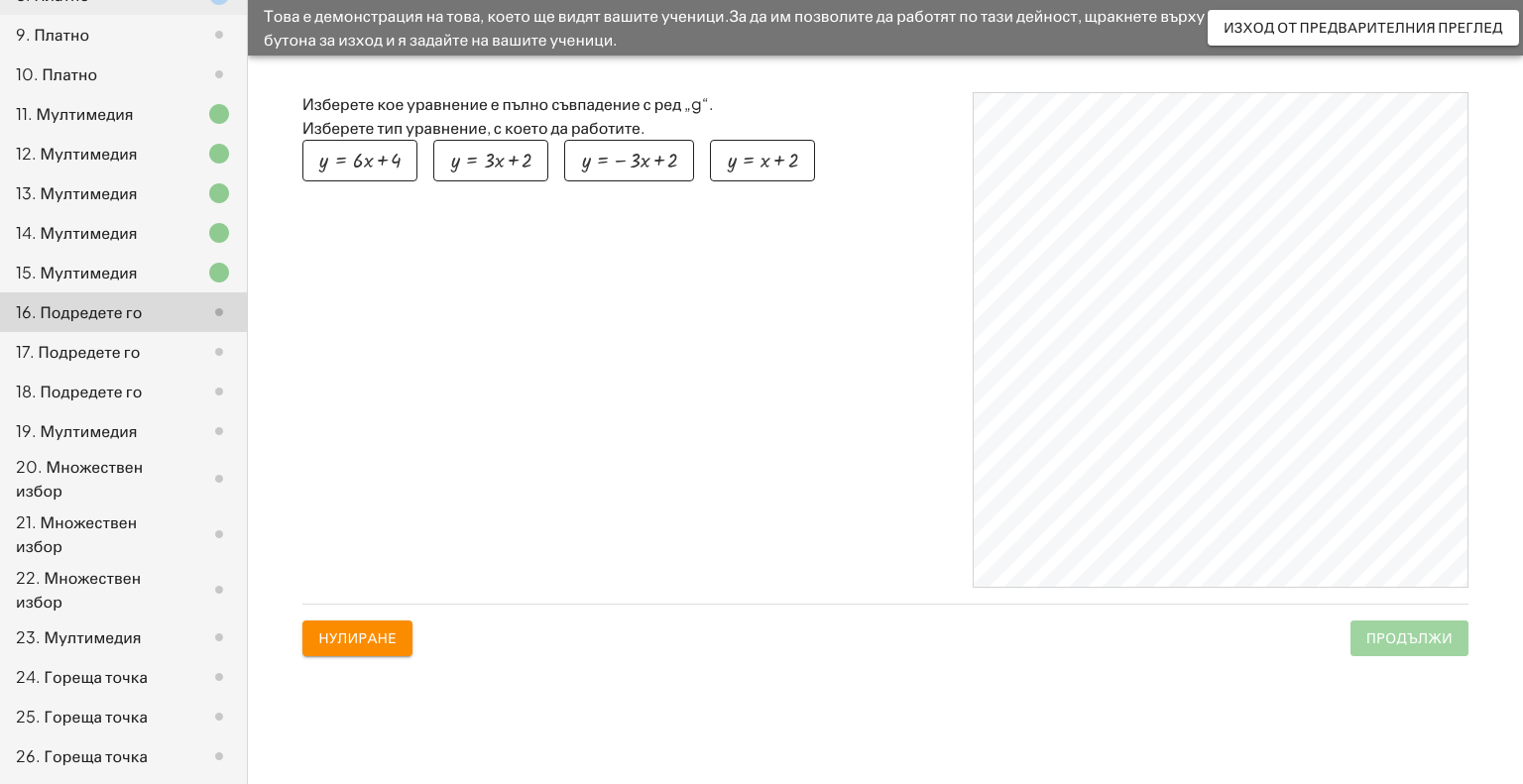 scroll, scrollTop: 572, scrollLeft: 0, axis: vertical 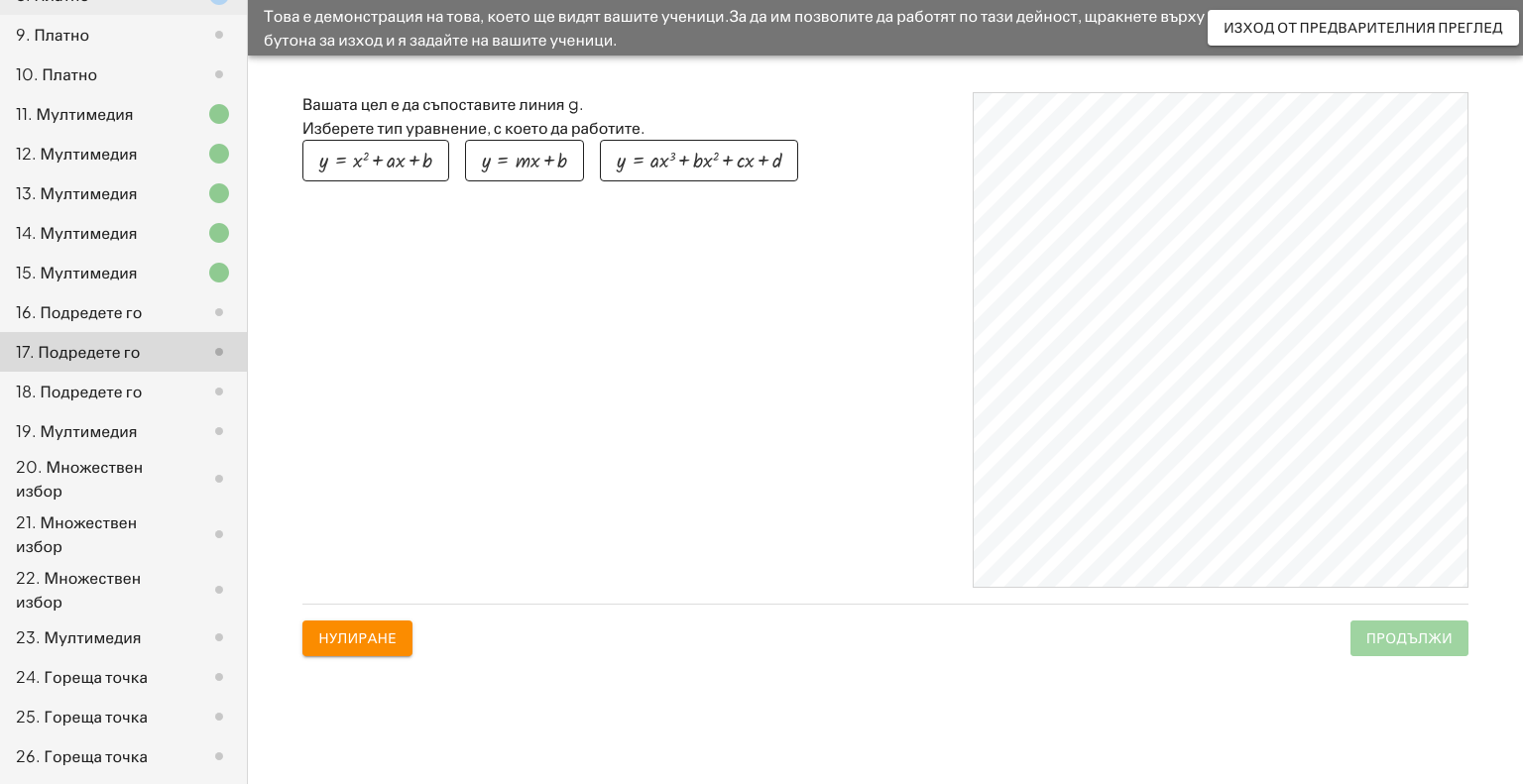click on "18. Подредете го" at bounding box center (79, 391) 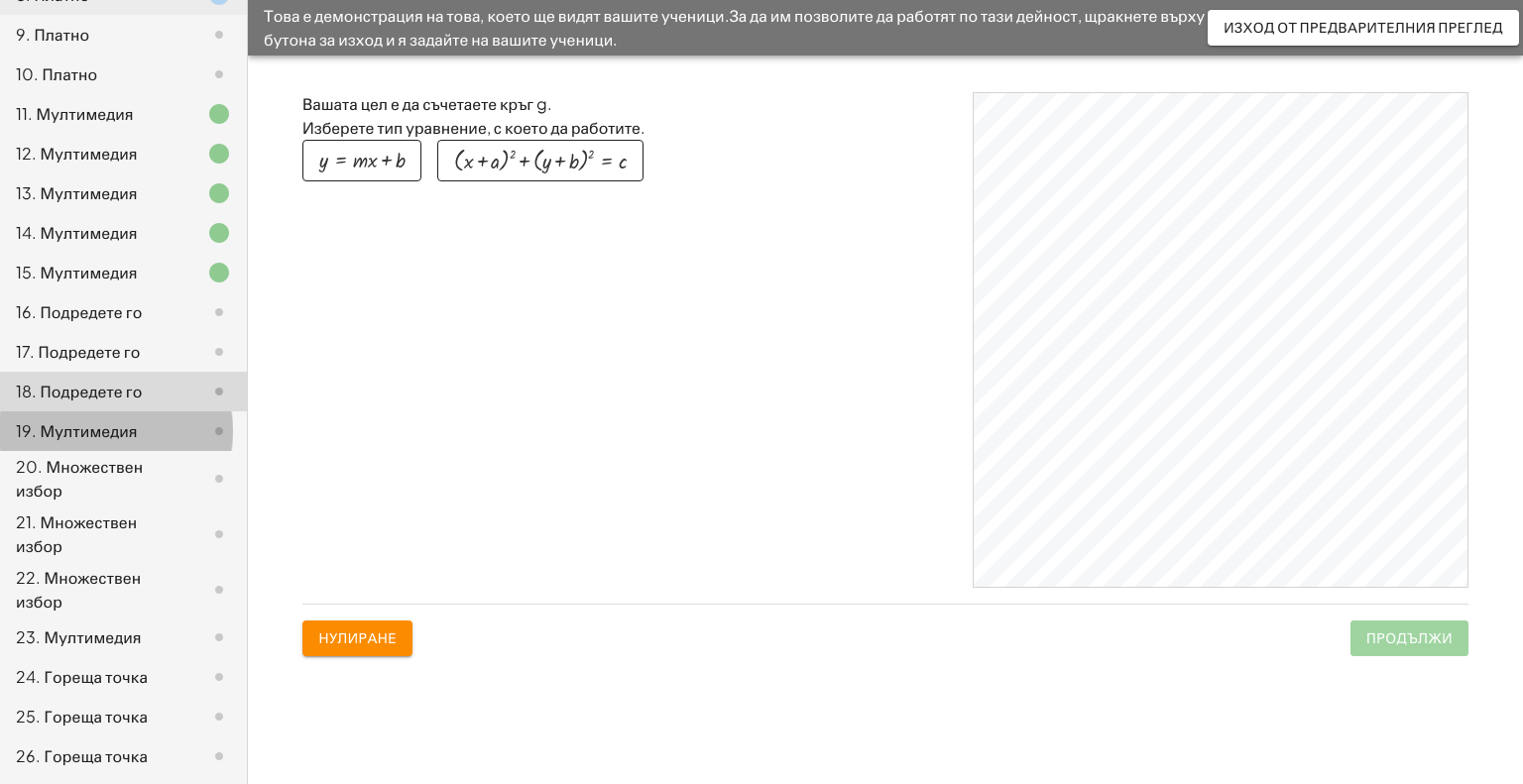 click on "19. Мултимедия" at bounding box center [76, 430] 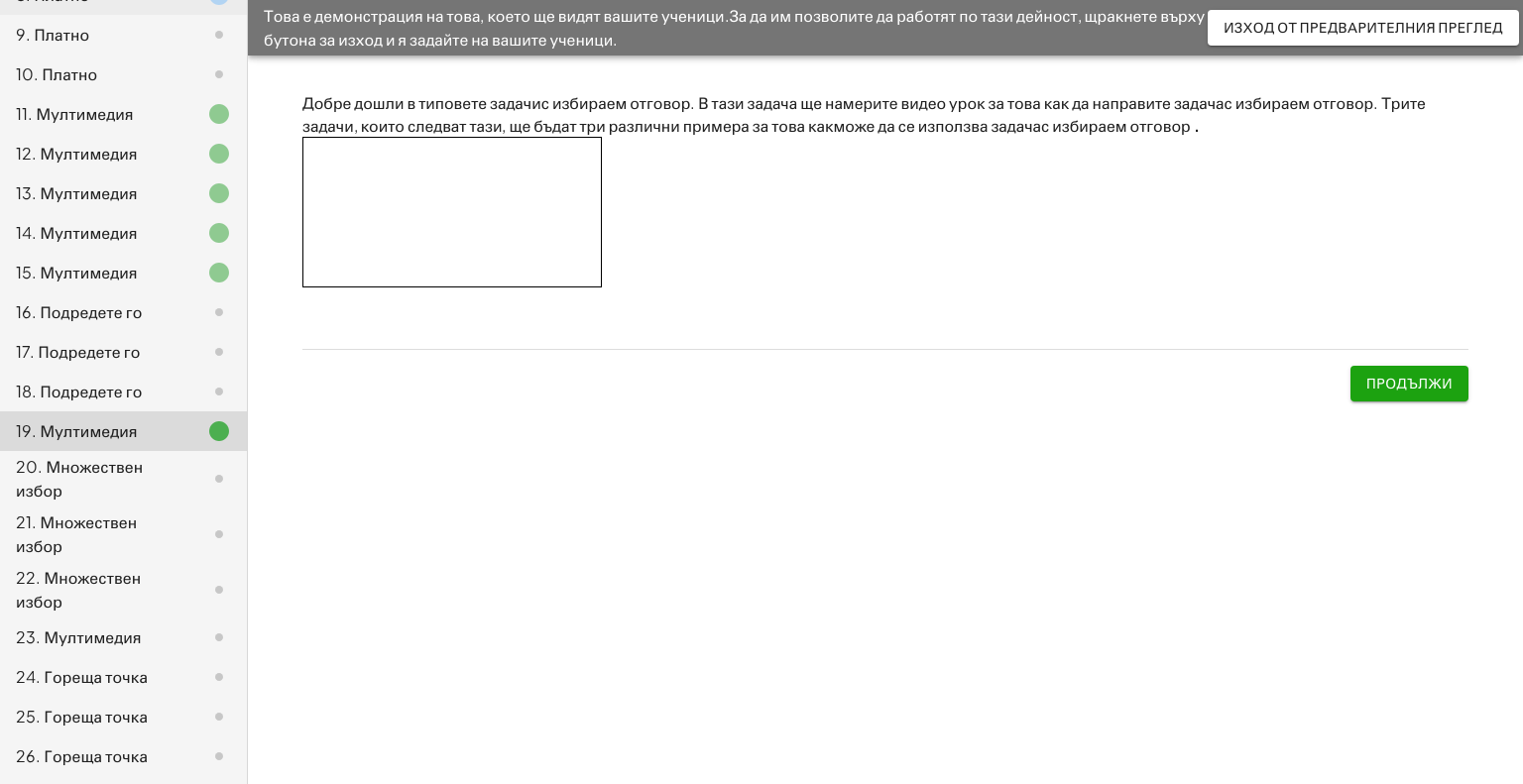 click on "20. Множествен избор" at bounding box center (79, 478) 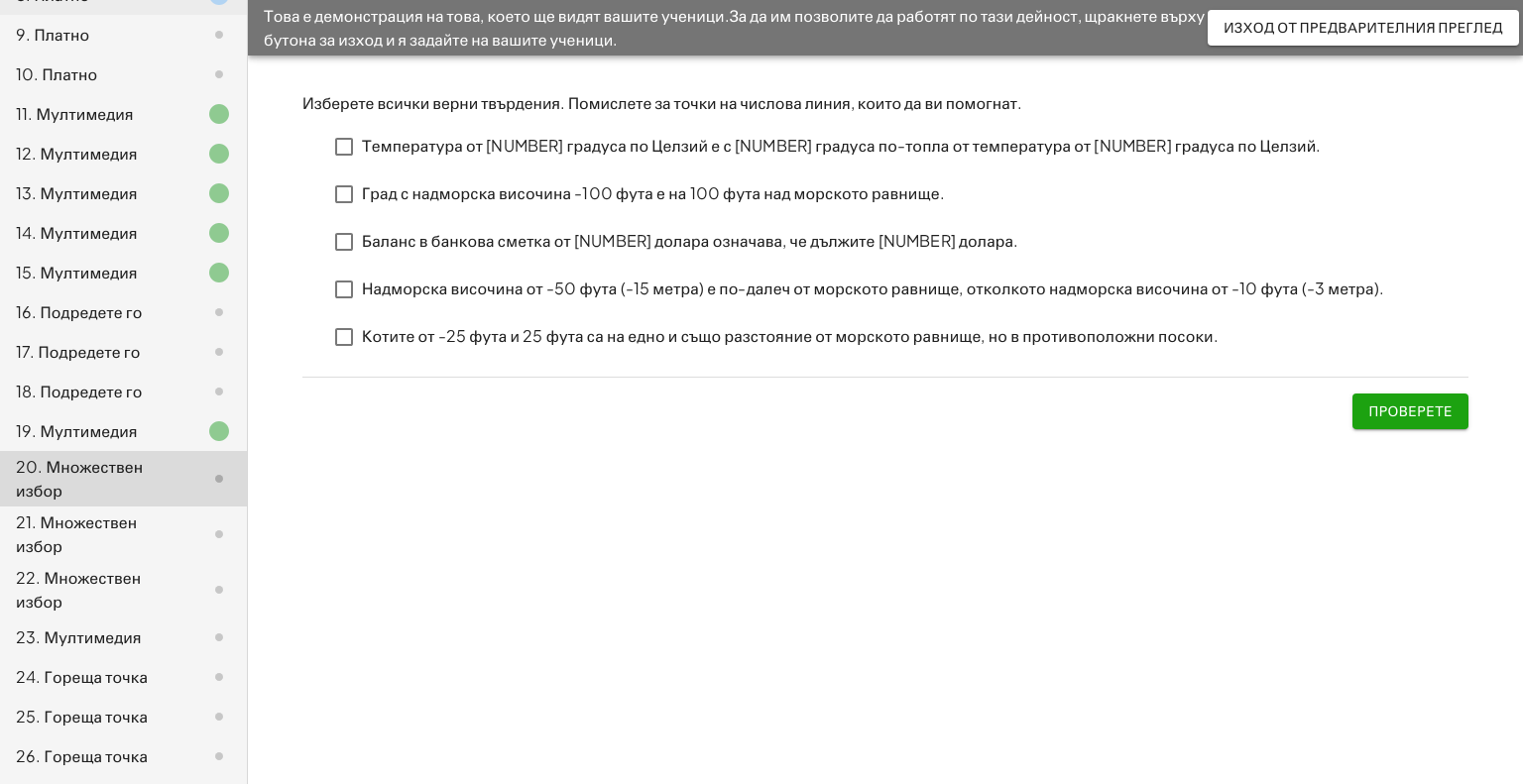 click on "21. Множествен избор" at bounding box center [76, 533] 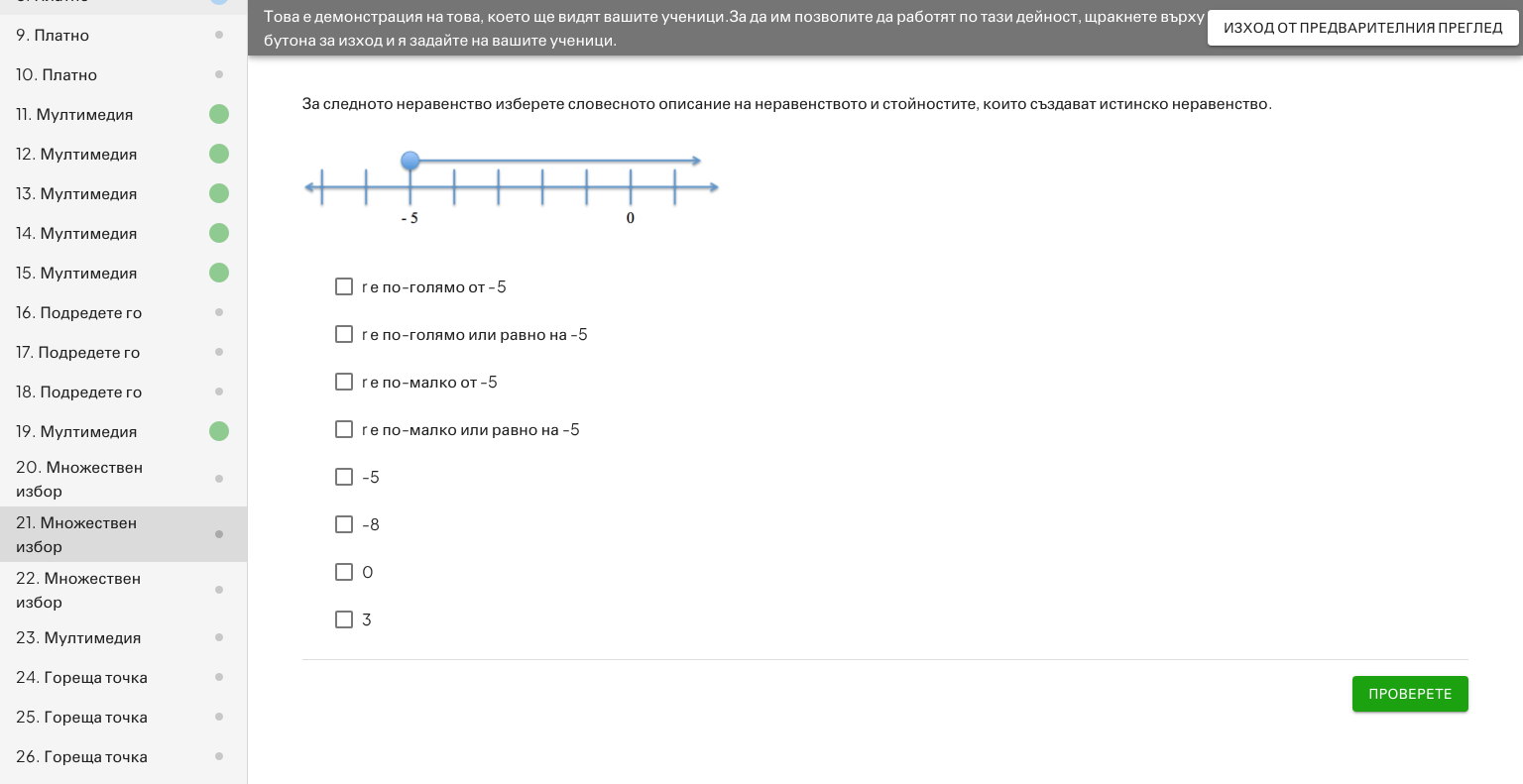 click on "22. Множествен избор" at bounding box center [78, 589] 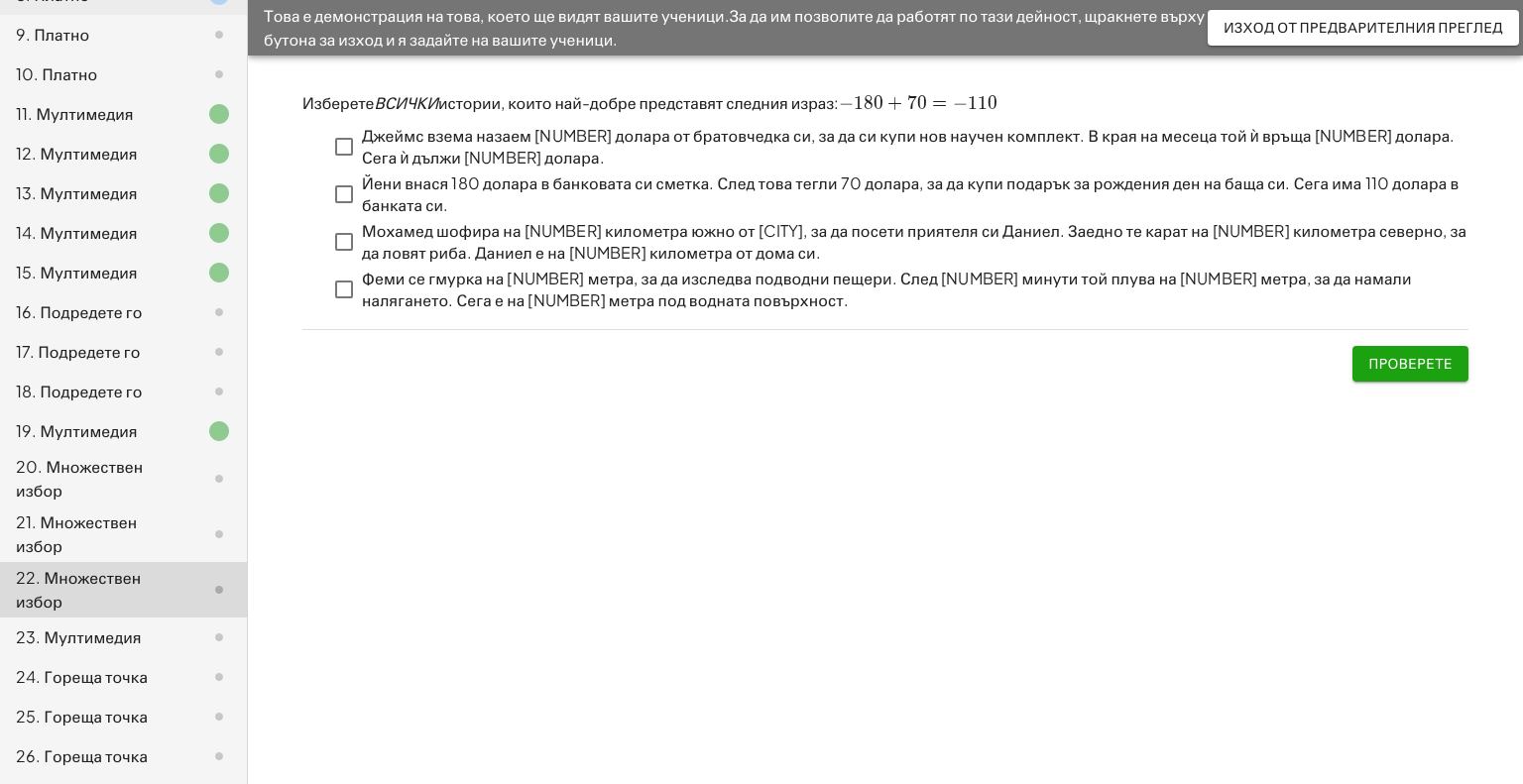 click on "23. Мултимедия" at bounding box center (78, 636) 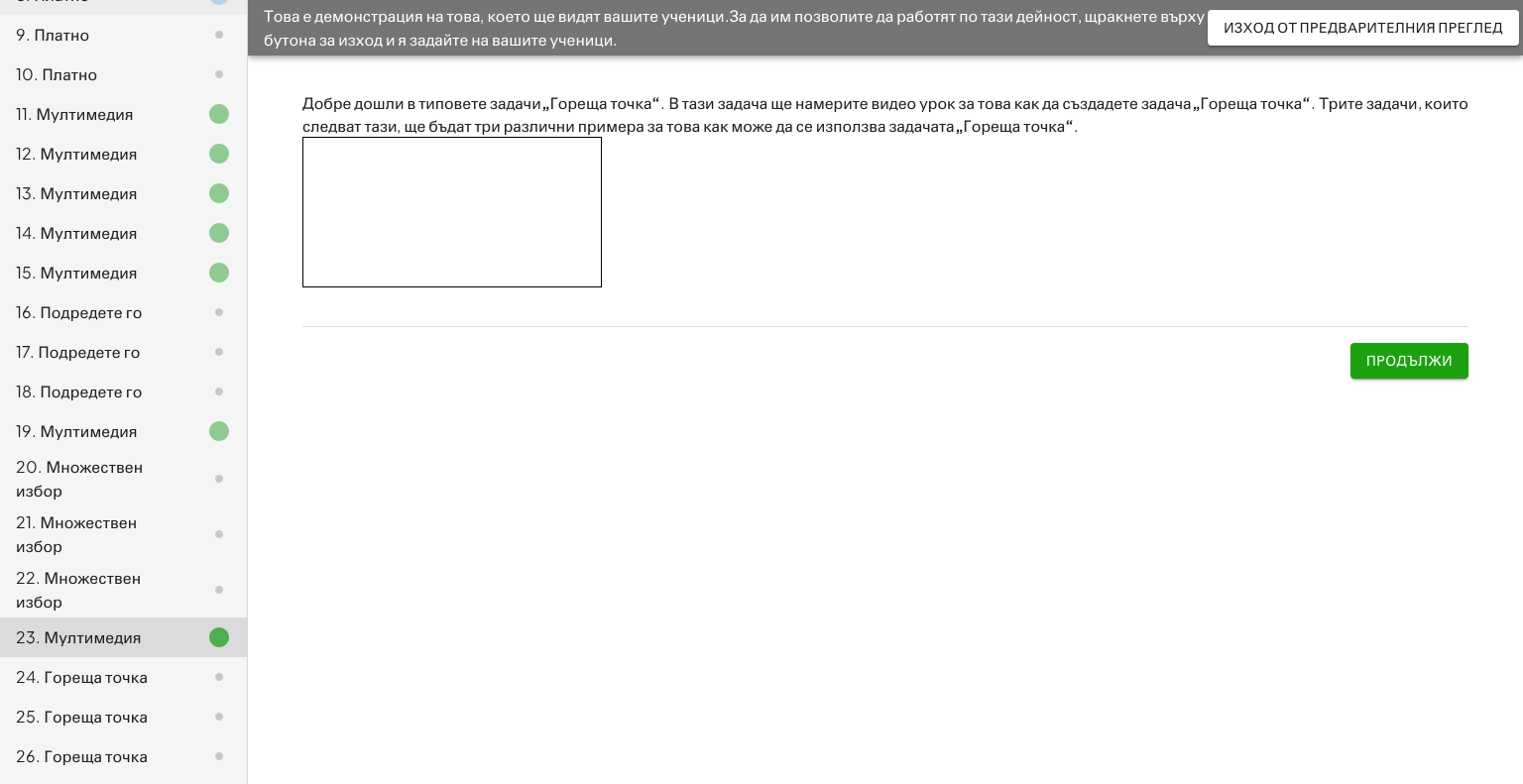 click on "24. Гореща точка" at bounding box center [81, 676] 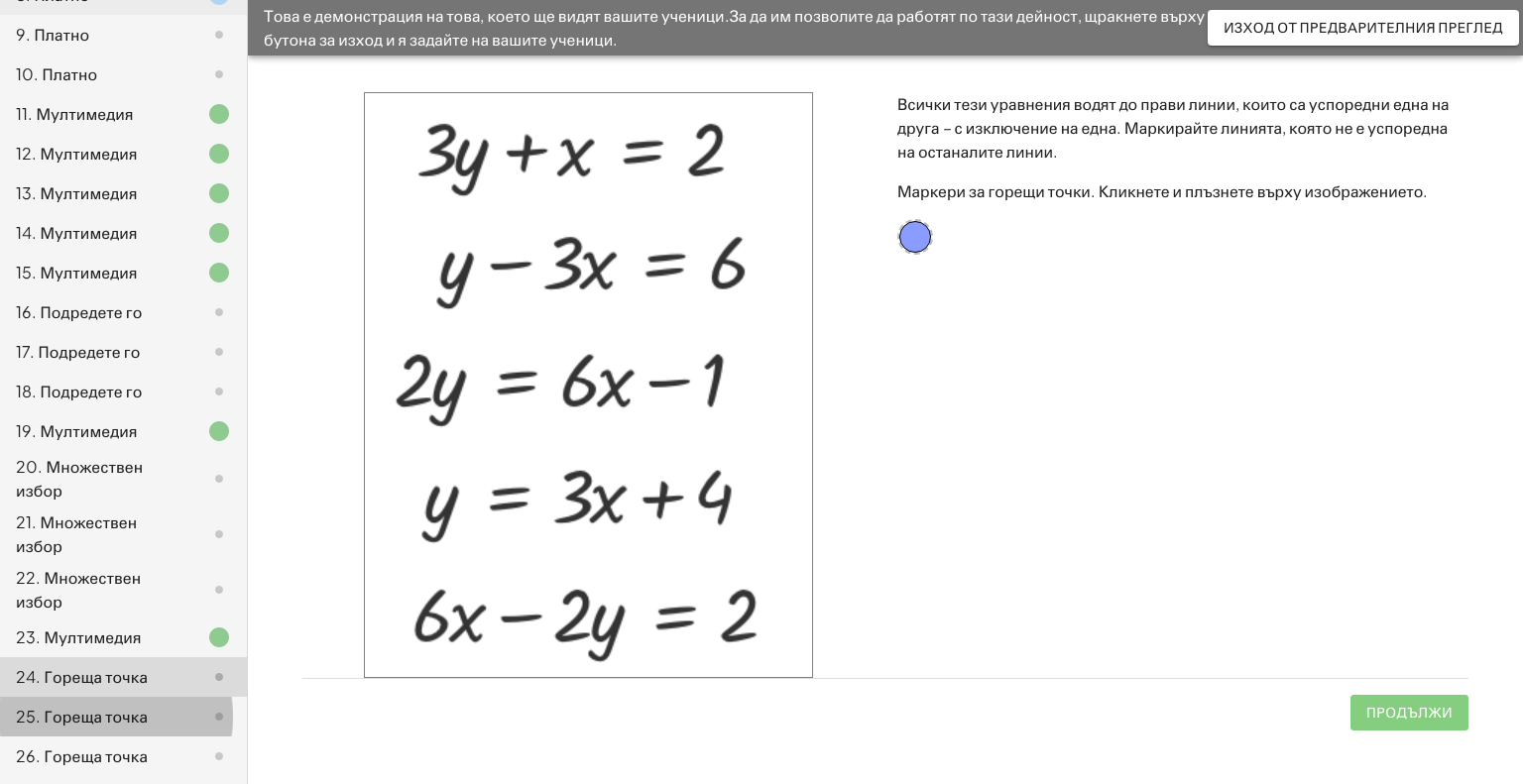 click on "25. Гореща точка" at bounding box center [81, 716] 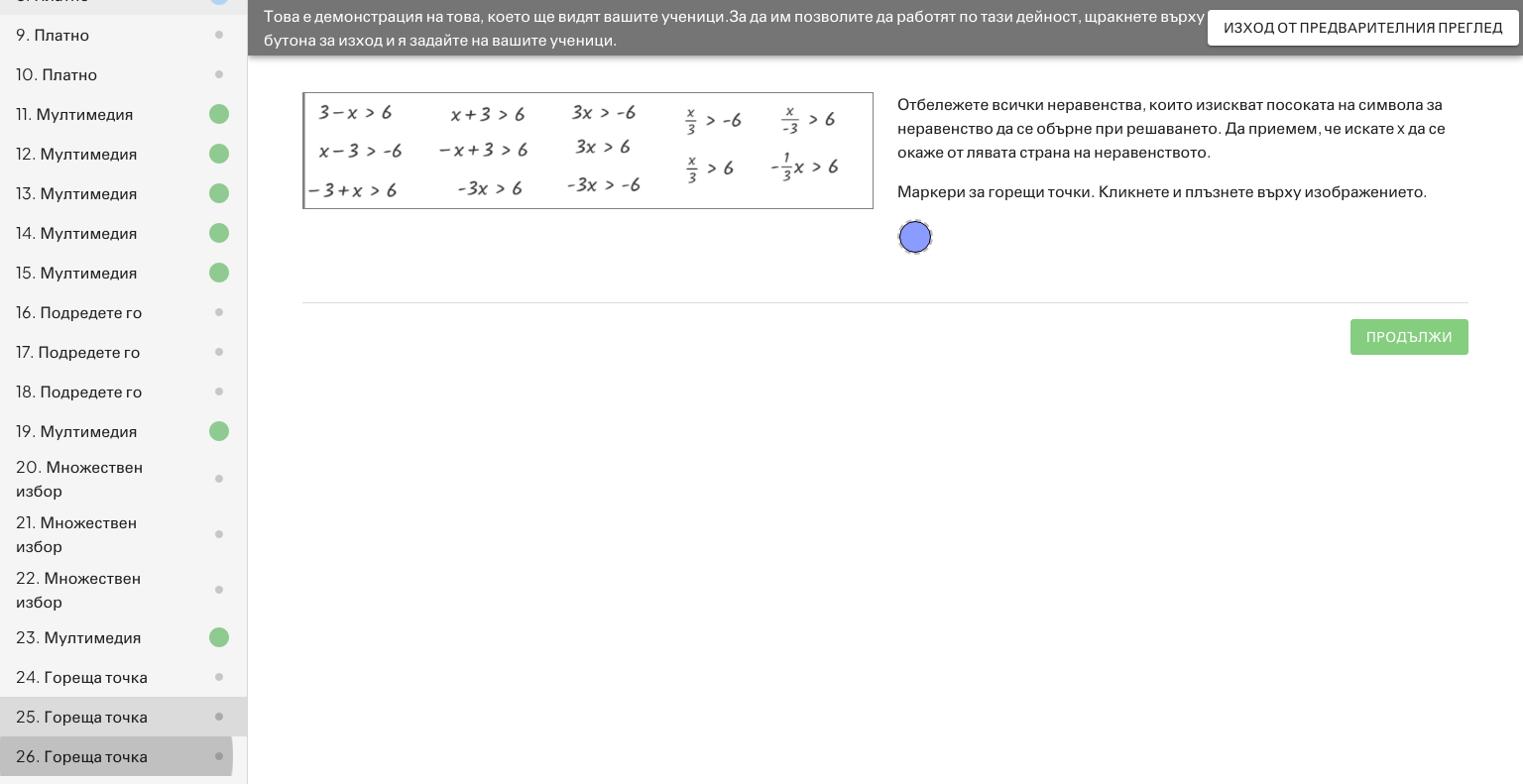 click on "26. Гореща точка" at bounding box center [81, 755] 